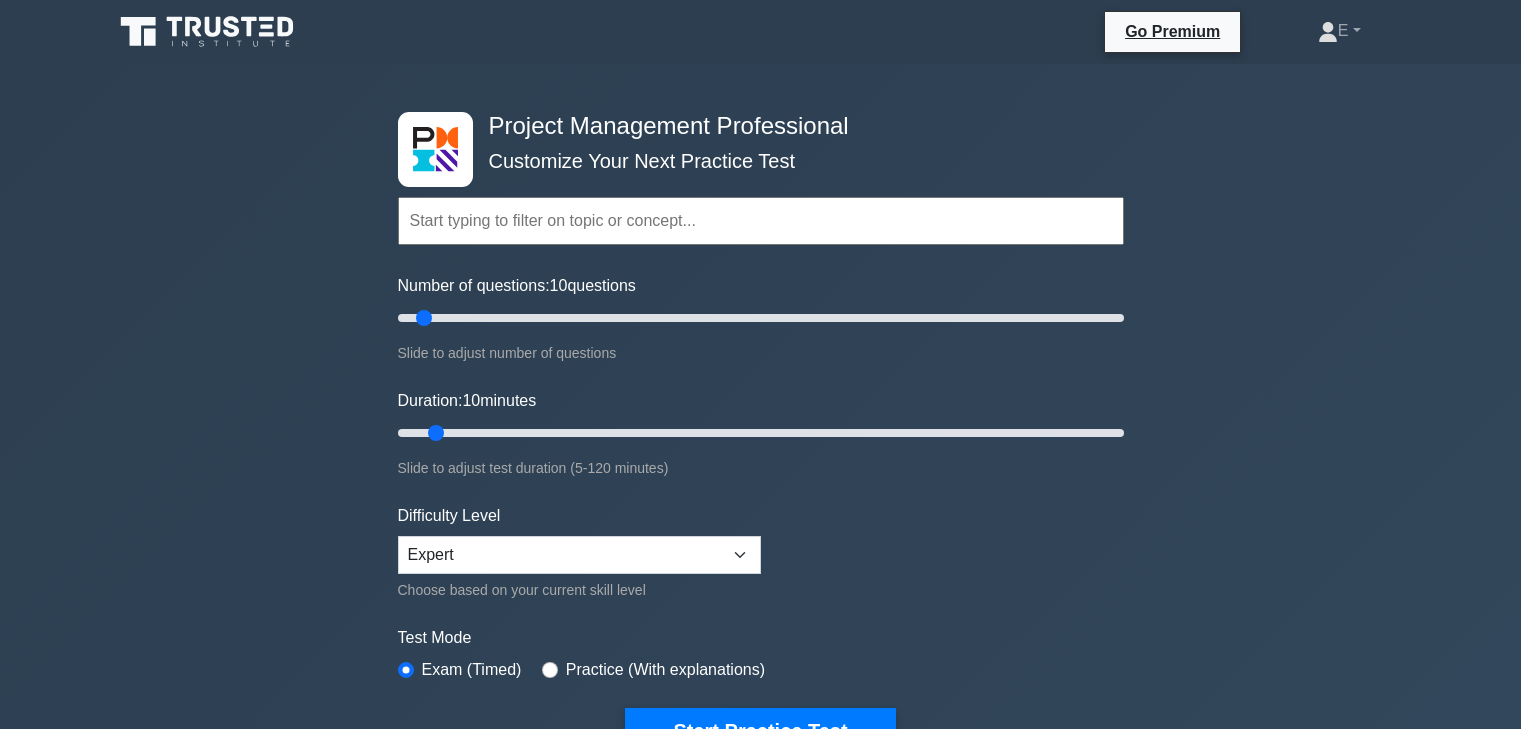 scroll, scrollTop: 1373, scrollLeft: 0, axis: vertical 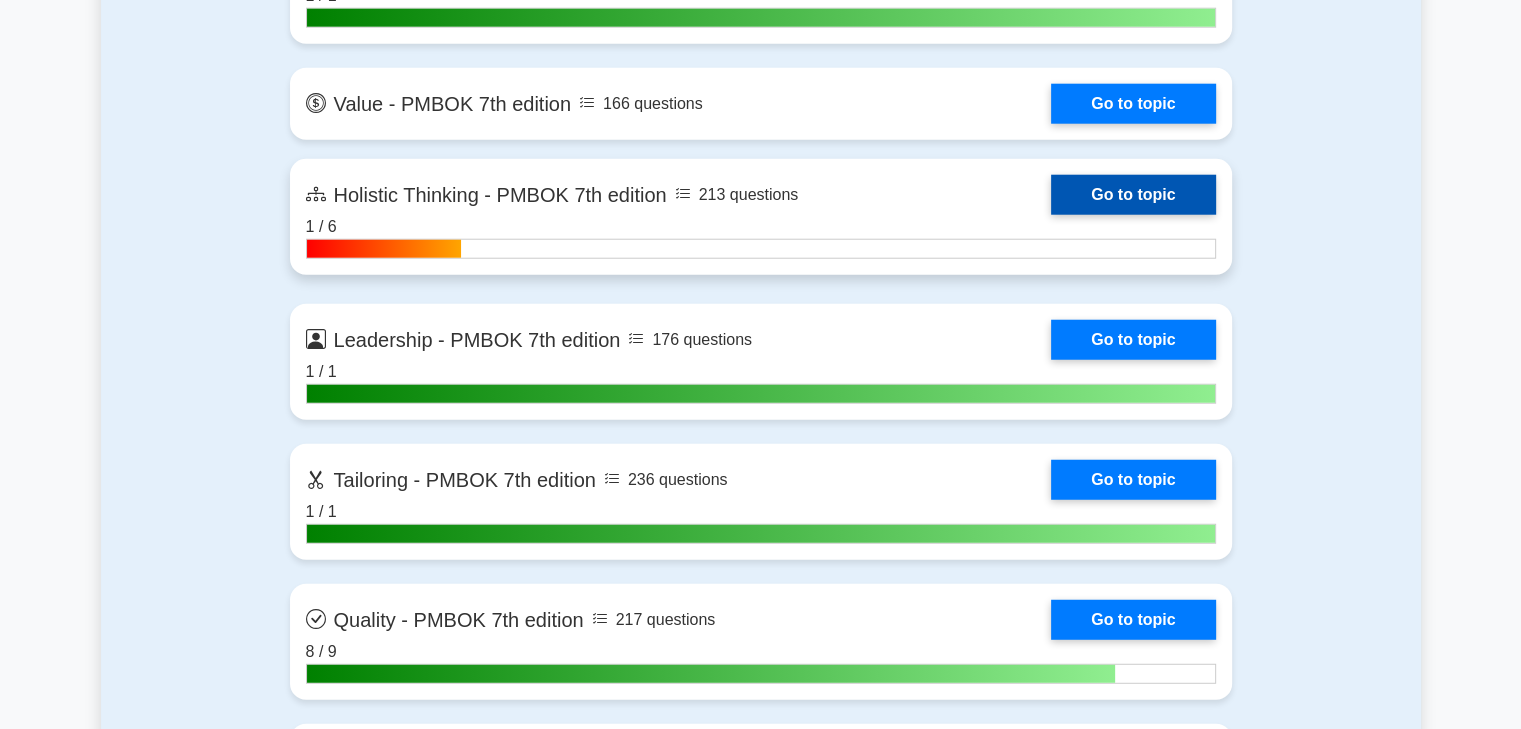click on "Go to topic" at bounding box center [1133, 195] 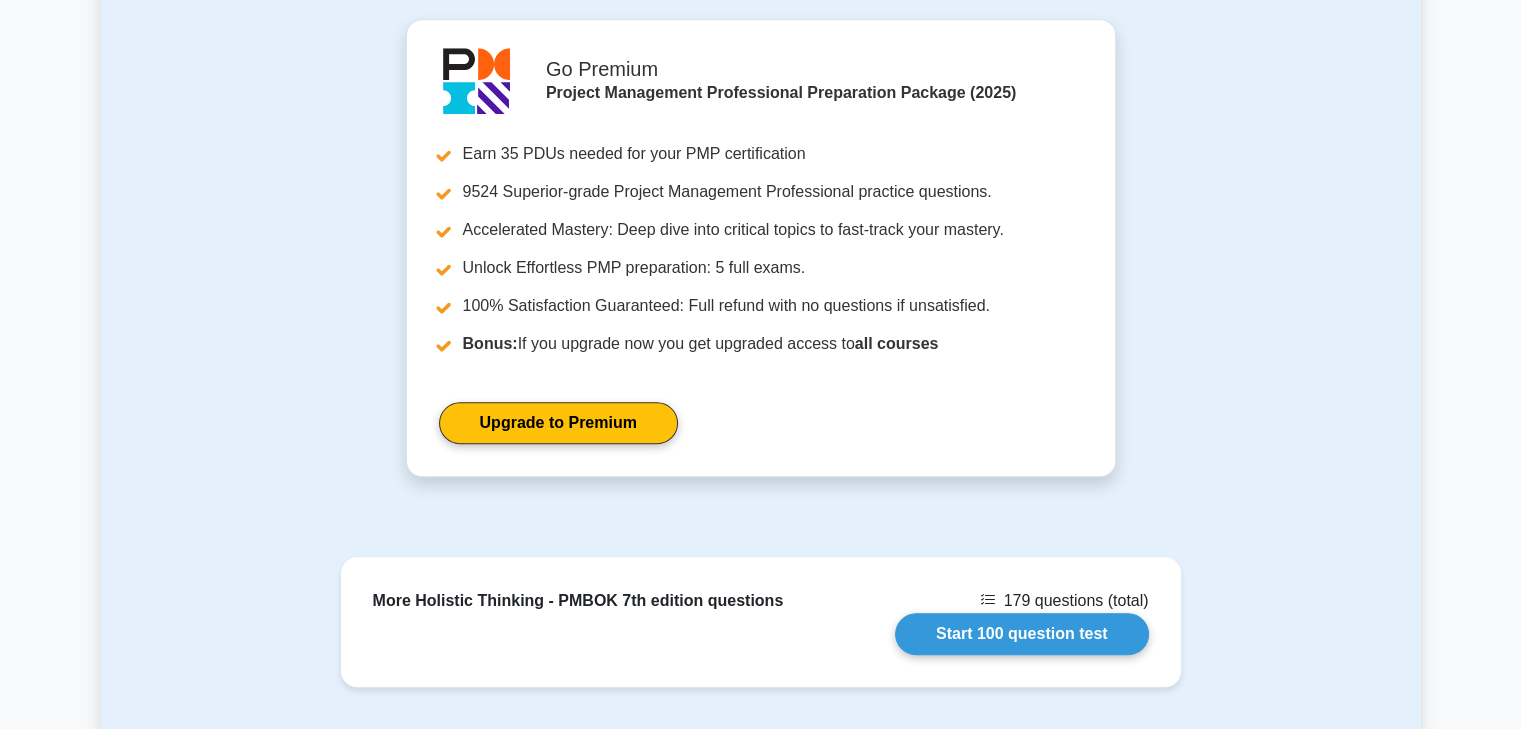 scroll, scrollTop: 1300, scrollLeft: 0, axis: vertical 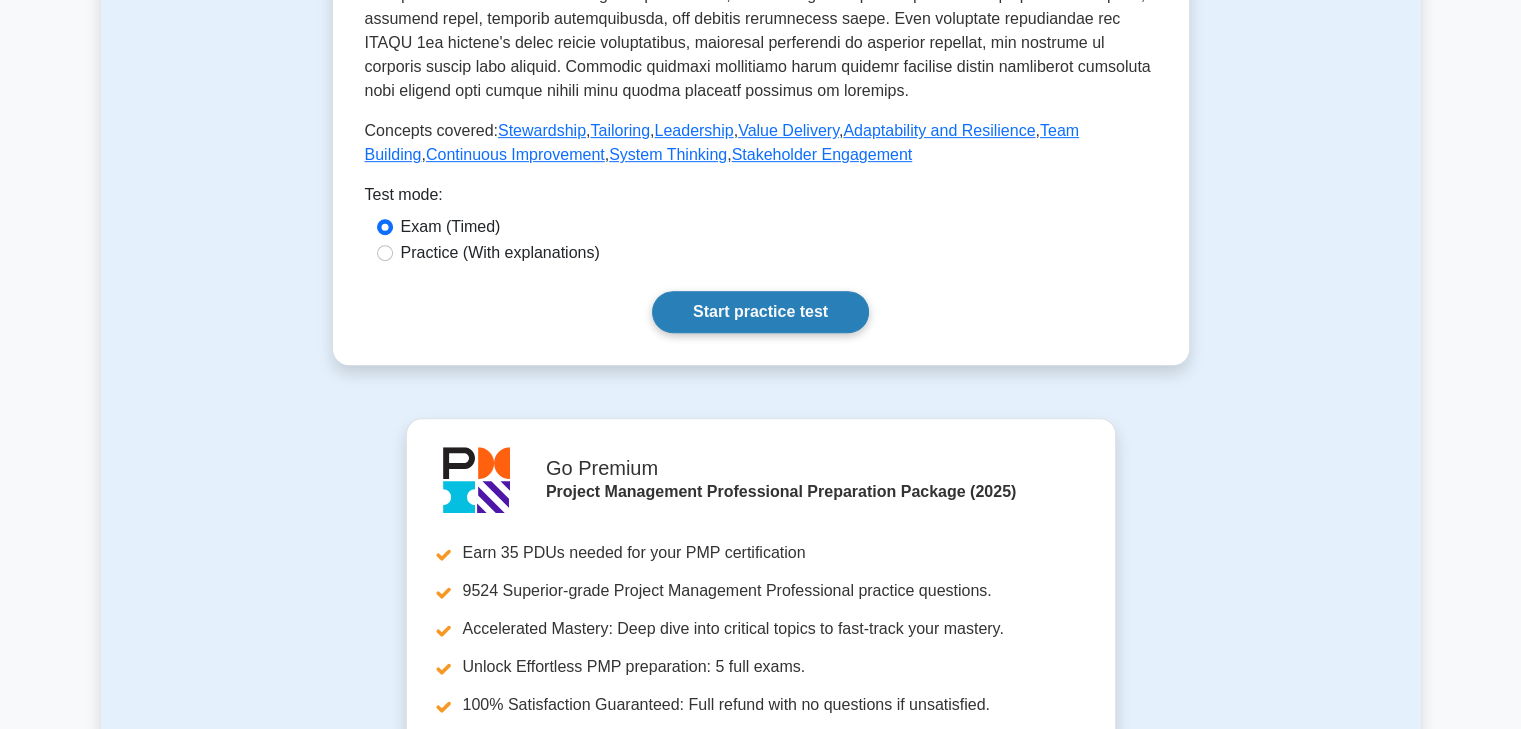 click on "Start practice test" at bounding box center (760, 312) 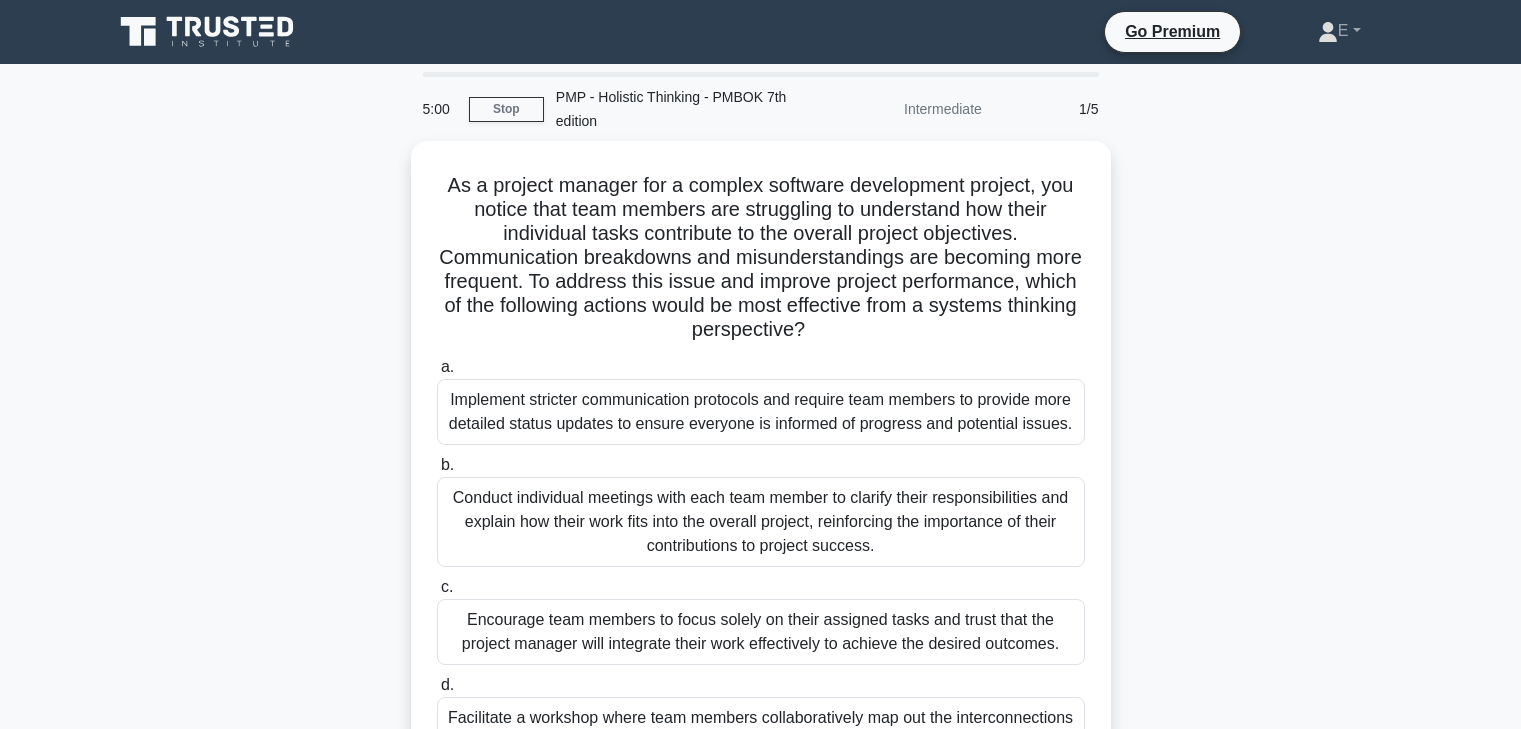 scroll, scrollTop: 0, scrollLeft: 0, axis: both 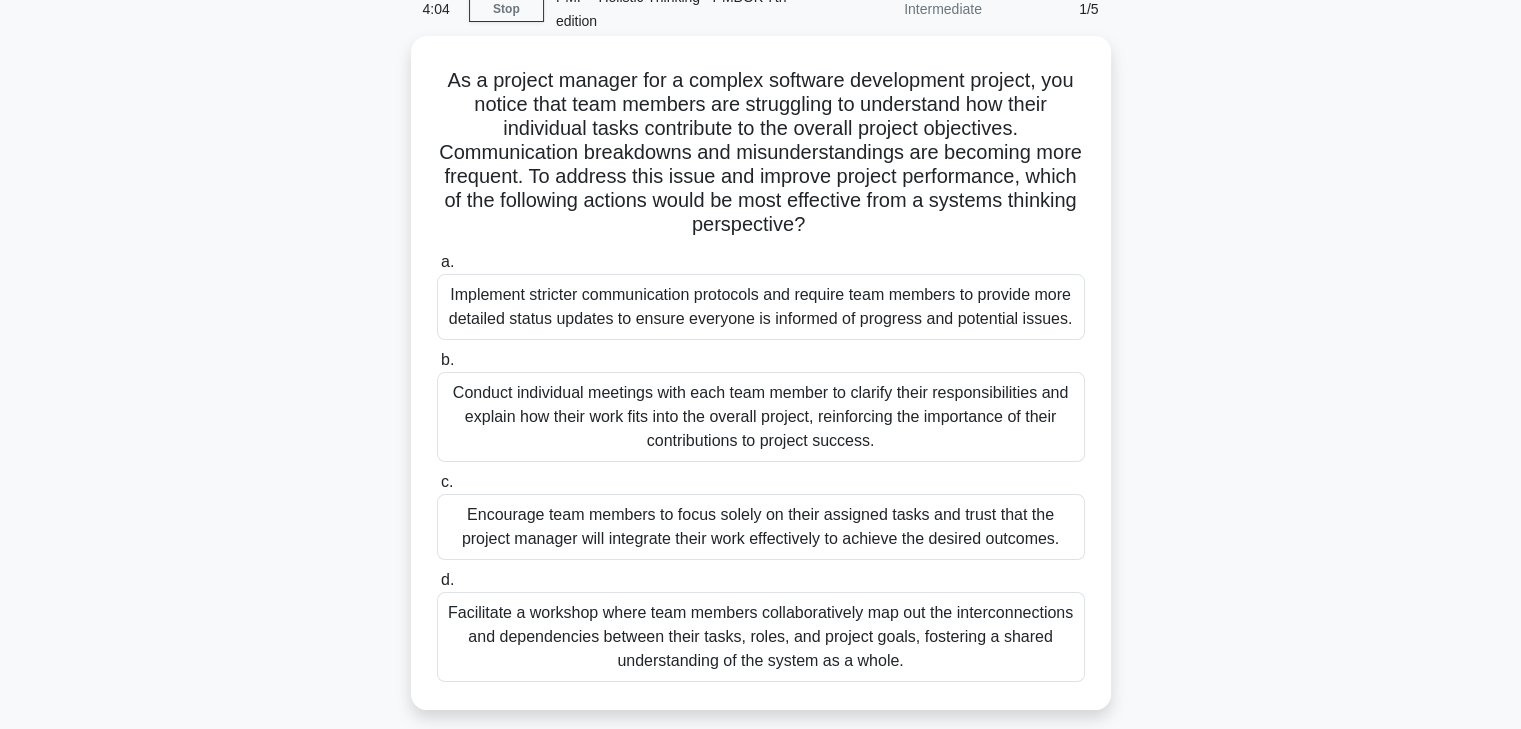 click on "Facilitate a workshop where team members collaboratively map out the interconnections and dependencies between their tasks, roles, and project goals, fostering a shared understanding of the system as a whole." at bounding box center [761, 637] 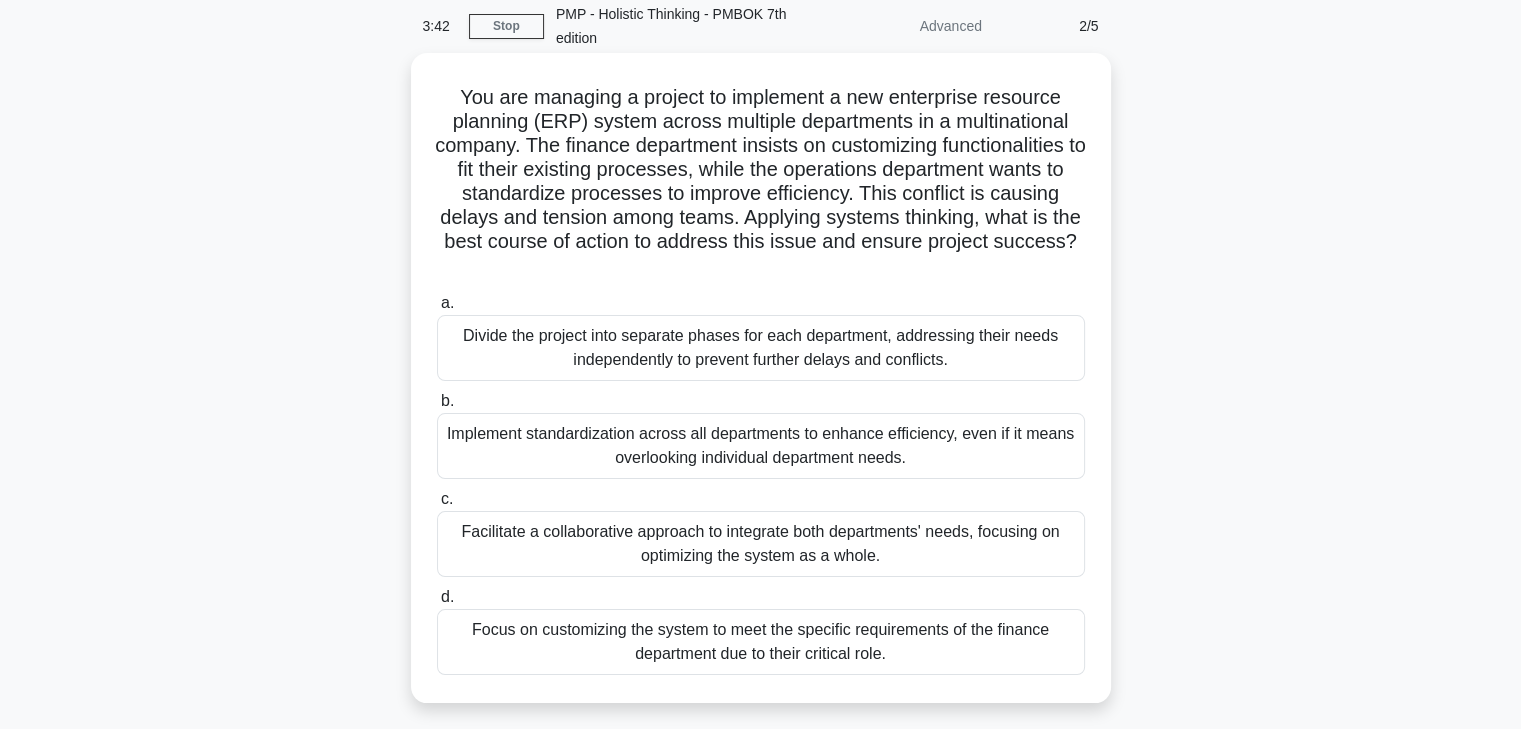 scroll, scrollTop: 100, scrollLeft: 0, axis: vertical 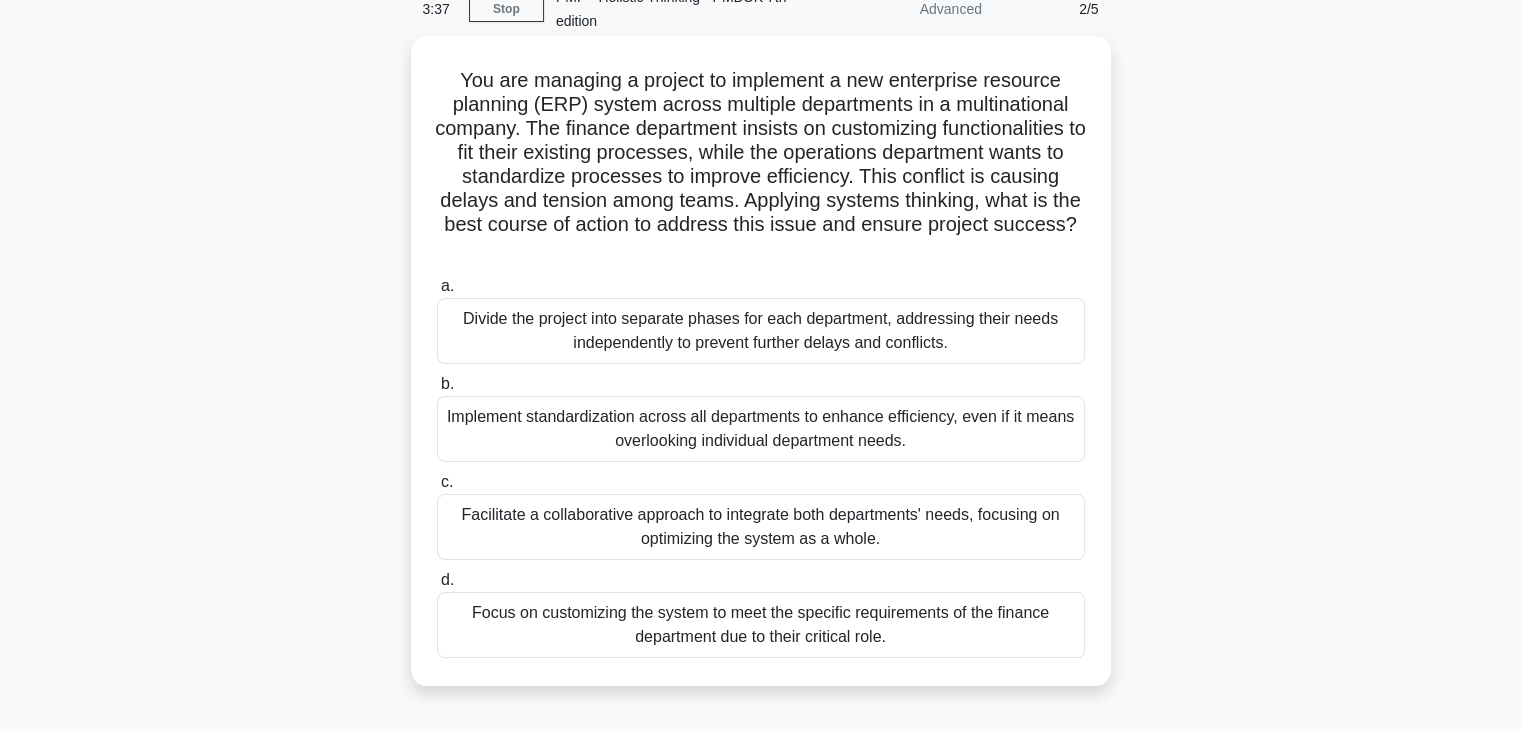 click on "Facilitate a collaborative approach to integrate both departments' needs, focusing on optimizing the system as a whole." at bounding box center [761, 527] 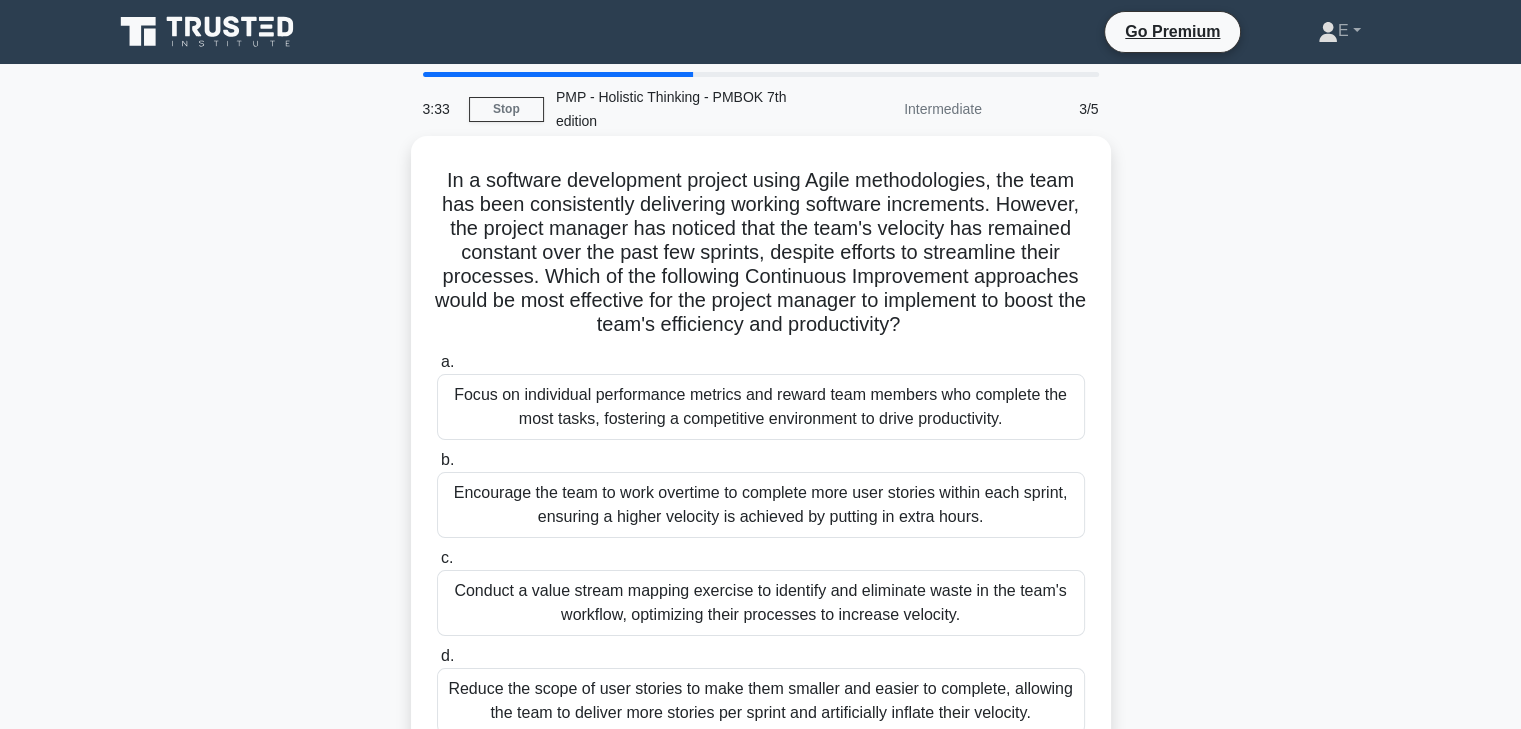 scroll, scrollTop: 100, scrollLeft: 0, axis: vertical 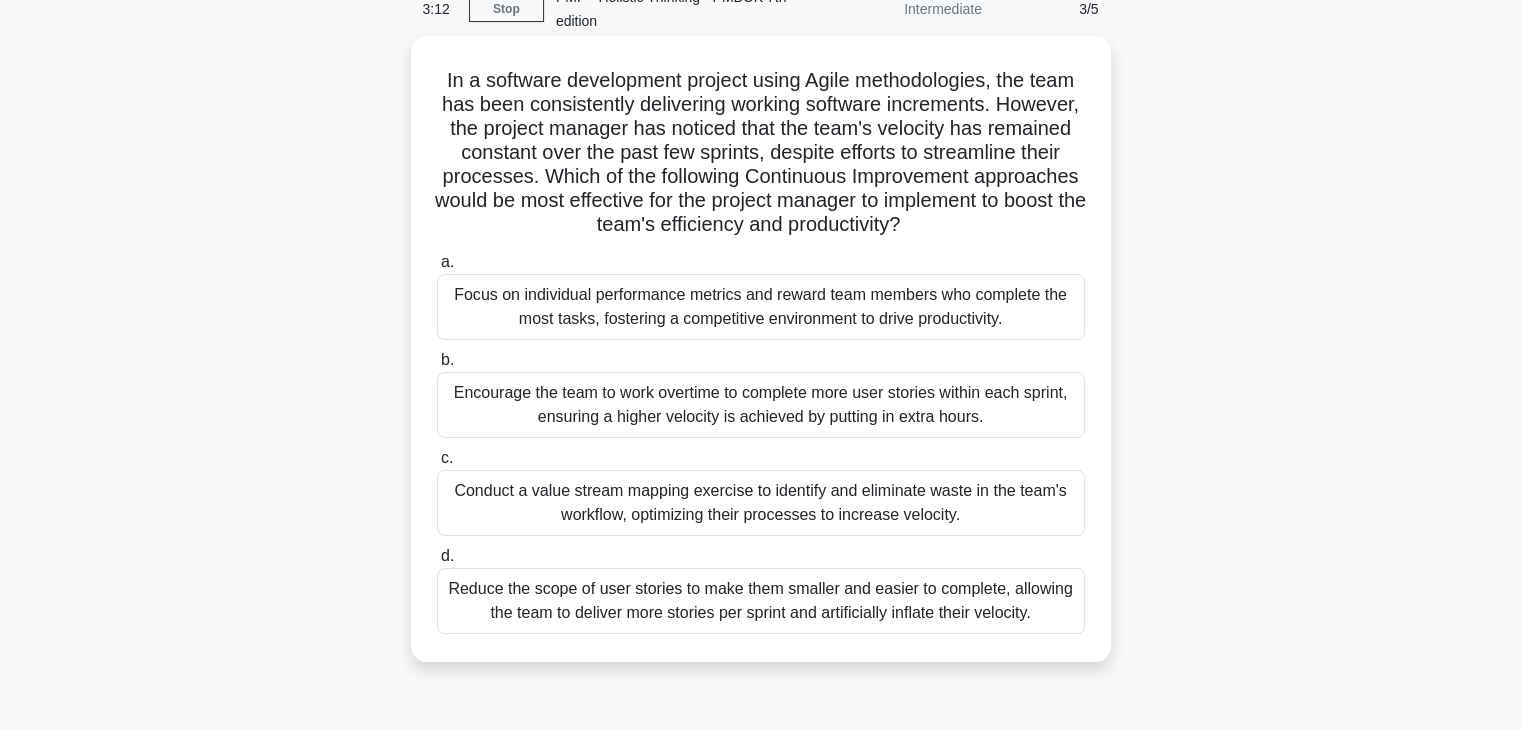 click on "Conduct a value stream mapping exercise to identify and eliminate waste in the team's workflow, optimizing their processes to increase velocity." at bounding box center [761, 503] 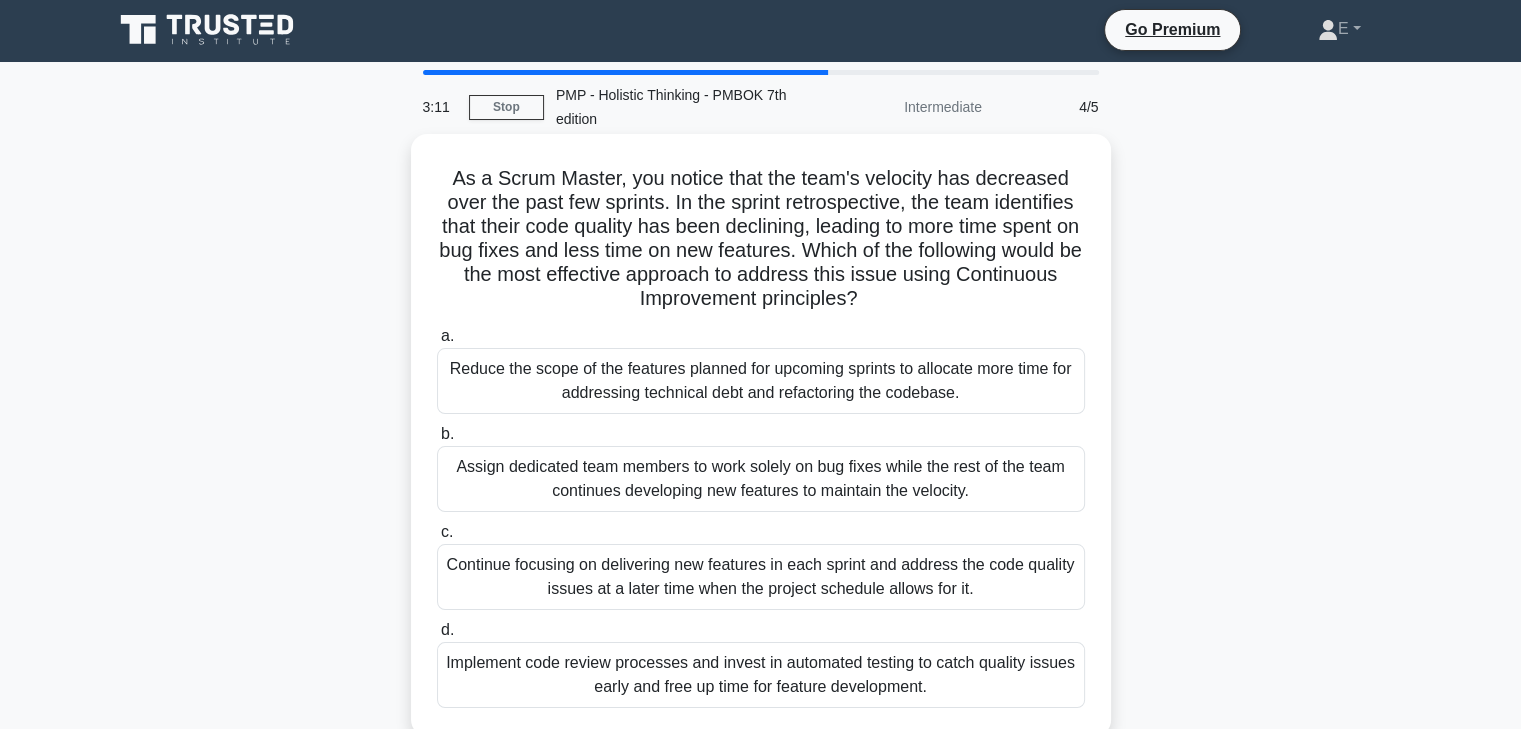 scroll, scrollTop: 0, scrollLeft: 0, axis: both 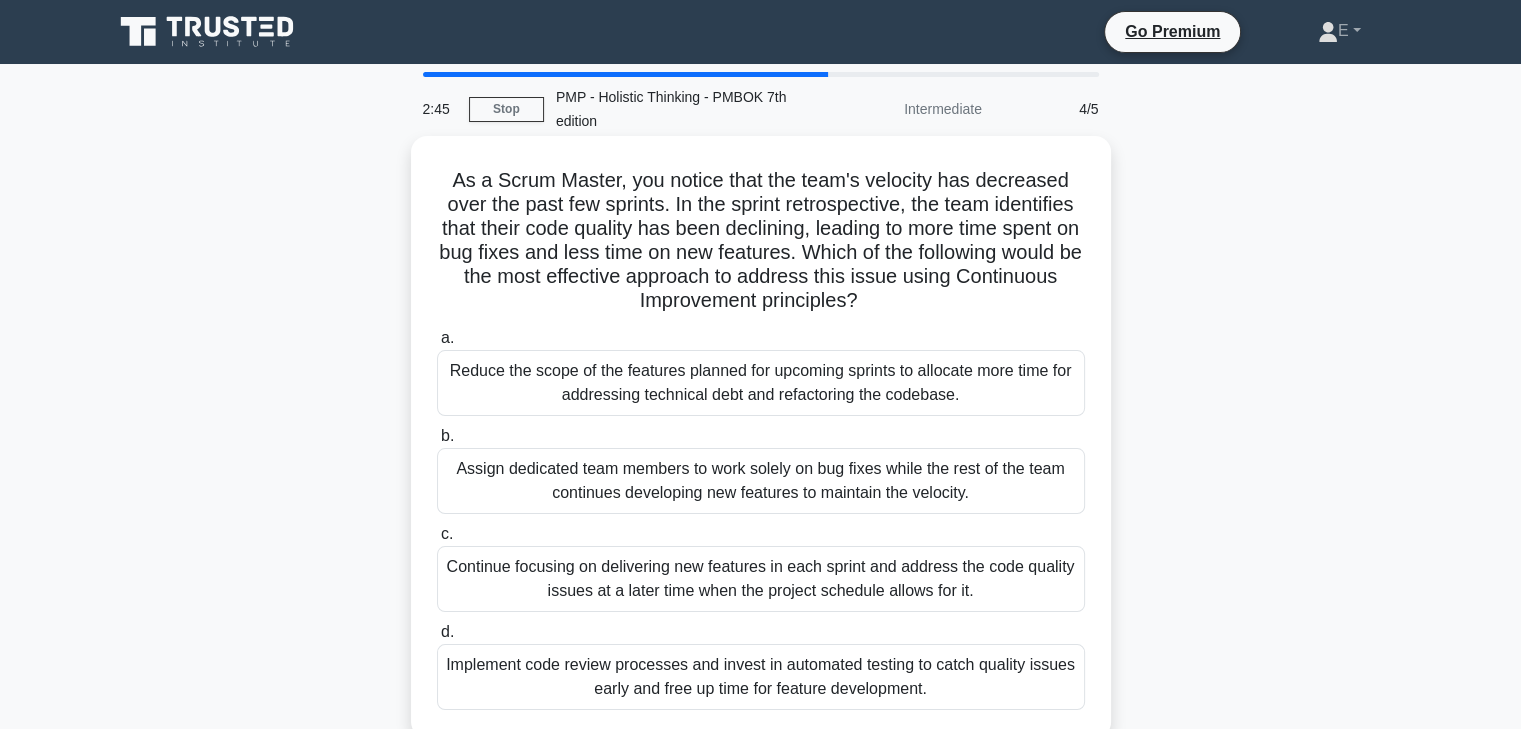 click on "Implement code review processes and invest in automated testing to catch quality issues early and free up time for feature development." at bounding box center [761, 677] 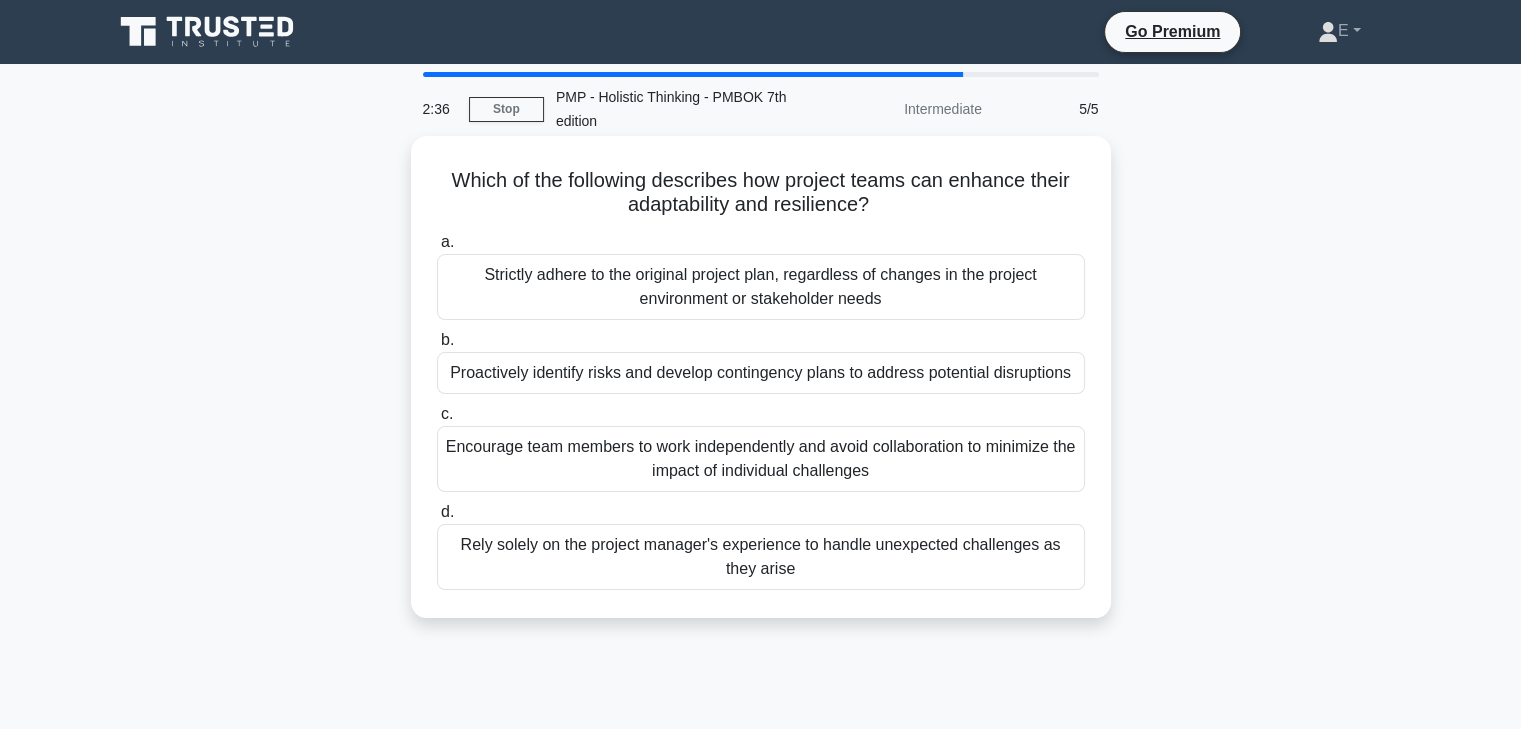 click on "Encourage team members to work independently and avoid collaboration to minimize the impact of individual challenges" at bounding box center [761, 459] 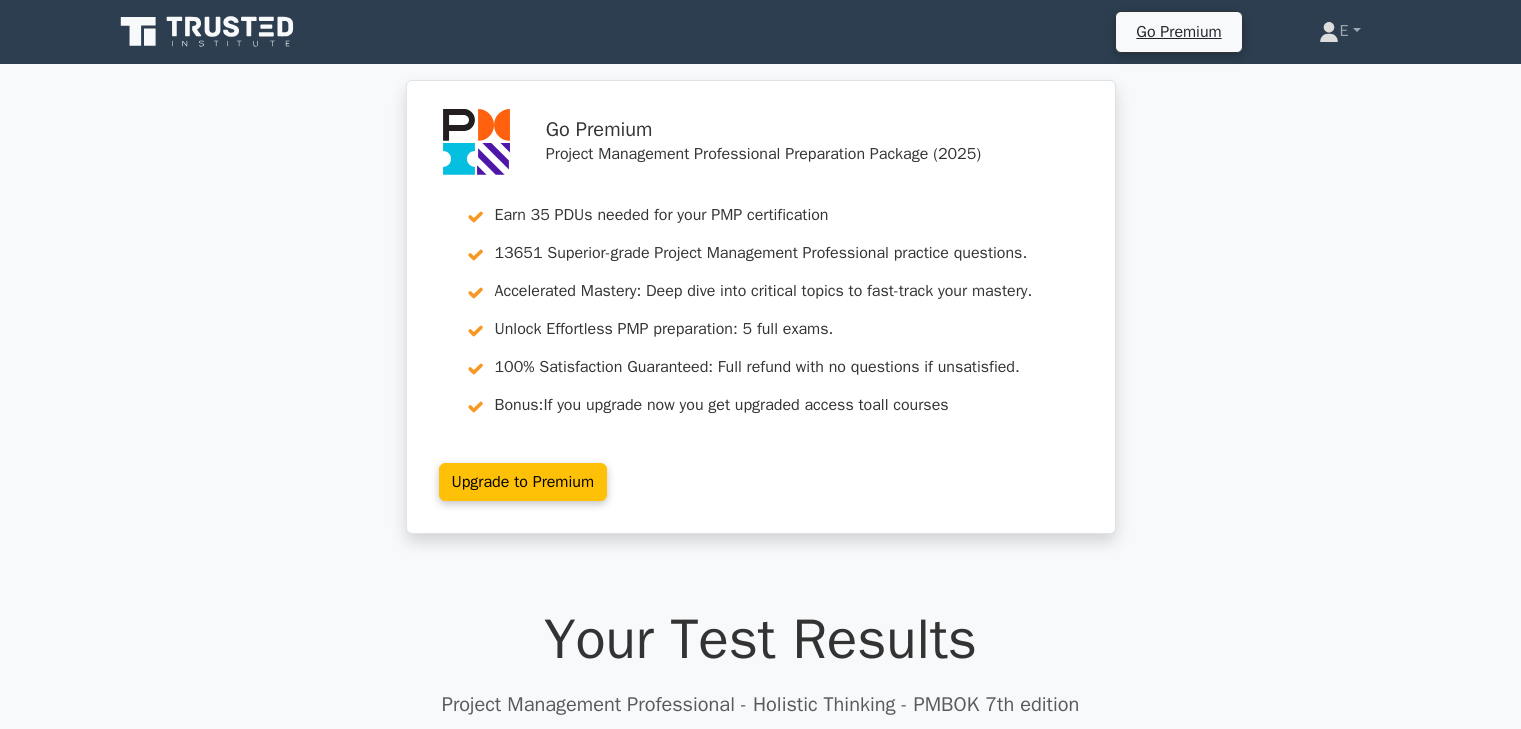 scroll, scrollTop: 0, scrollLeft: 0, axis: both 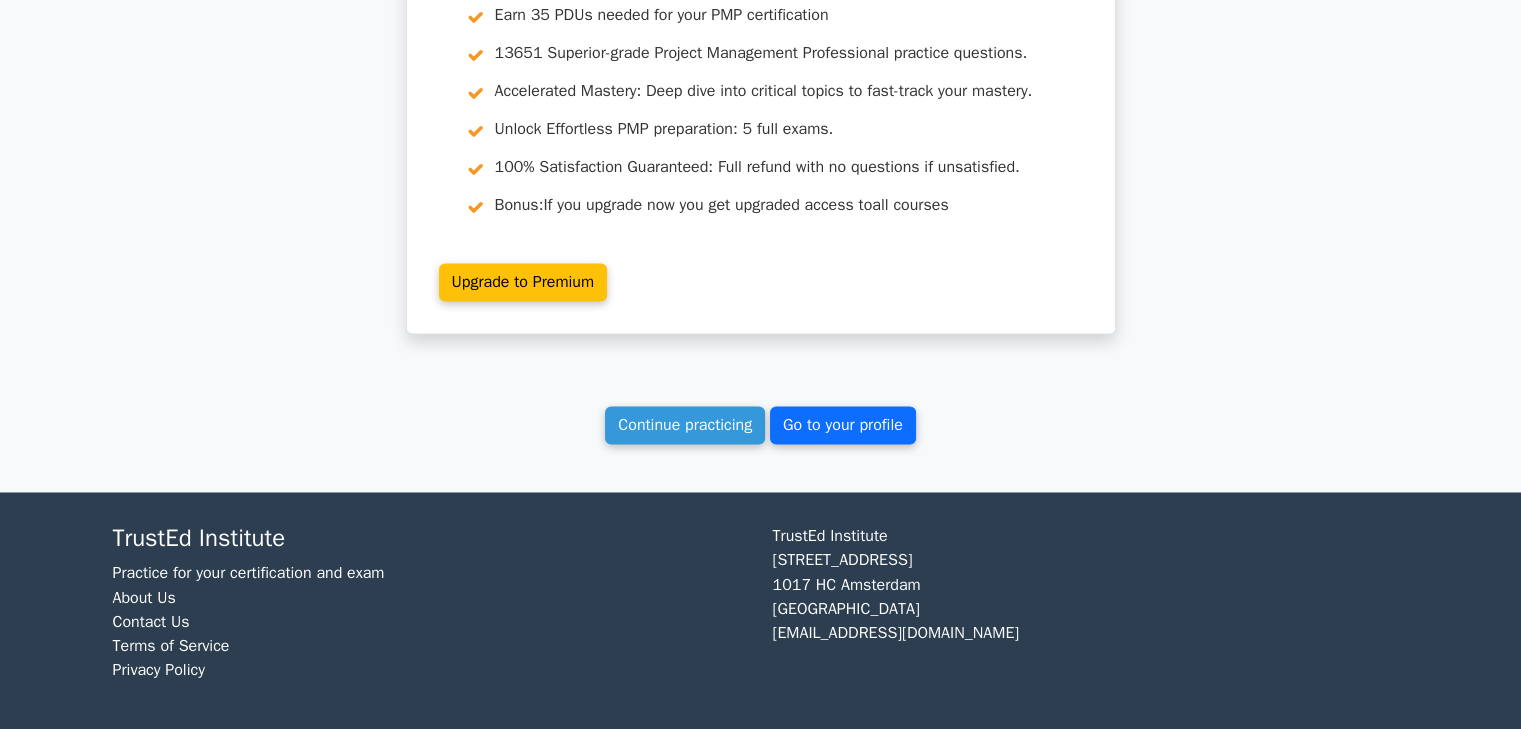 click on "Go to your profile" at bounding box center [843, 425] 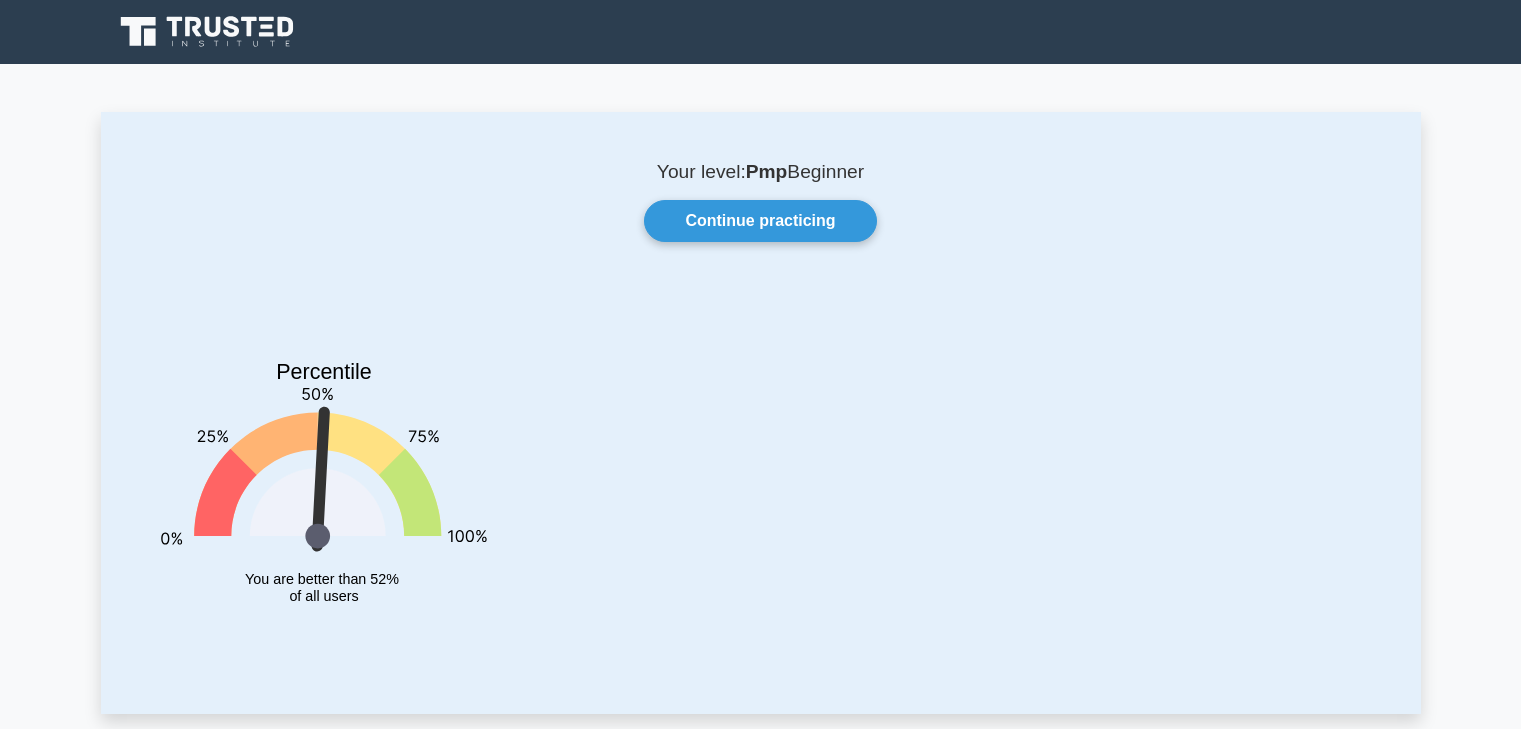 scroll, scrollTop: 0, scrollLeft: 0, axis: both 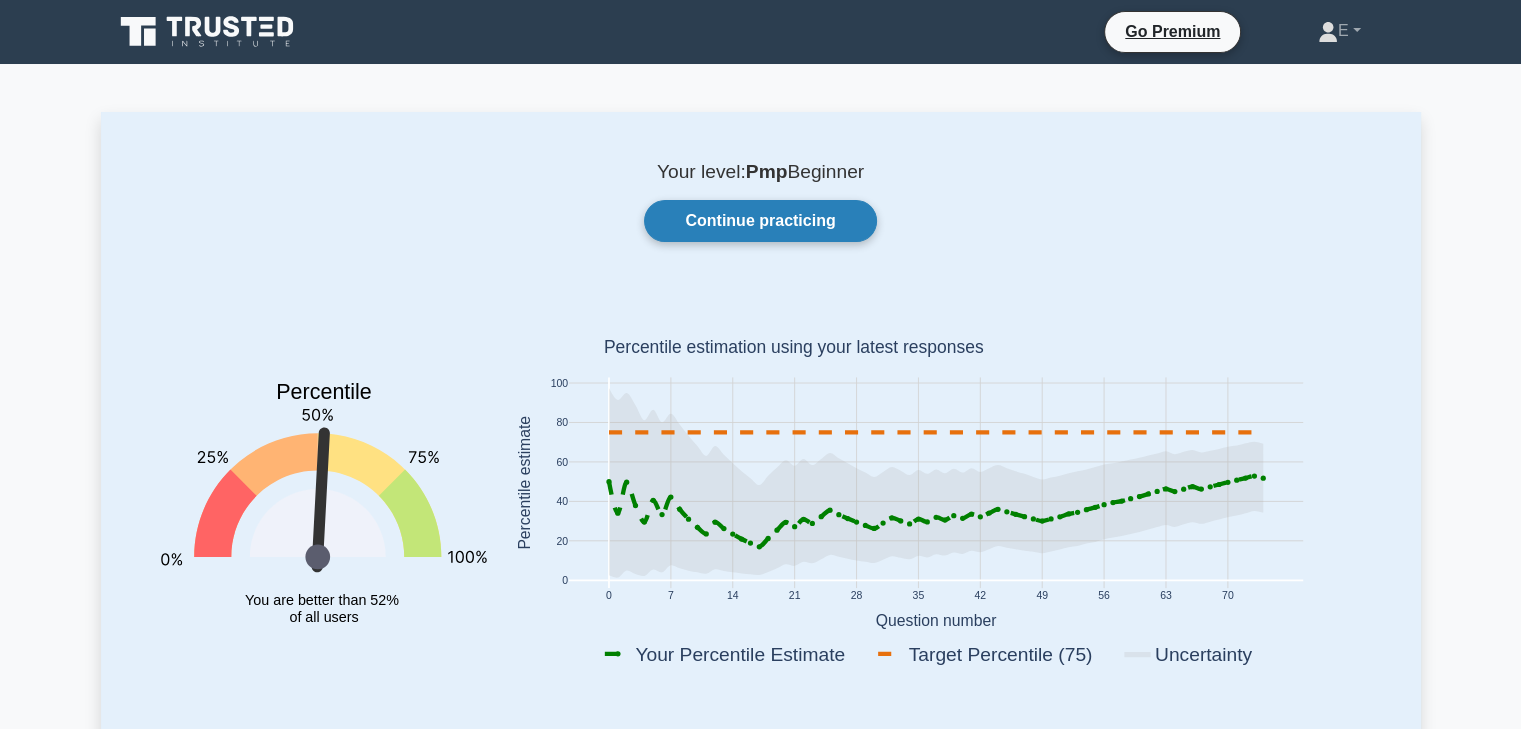 click on "Continue practicing" at bounding box center [760, 221] 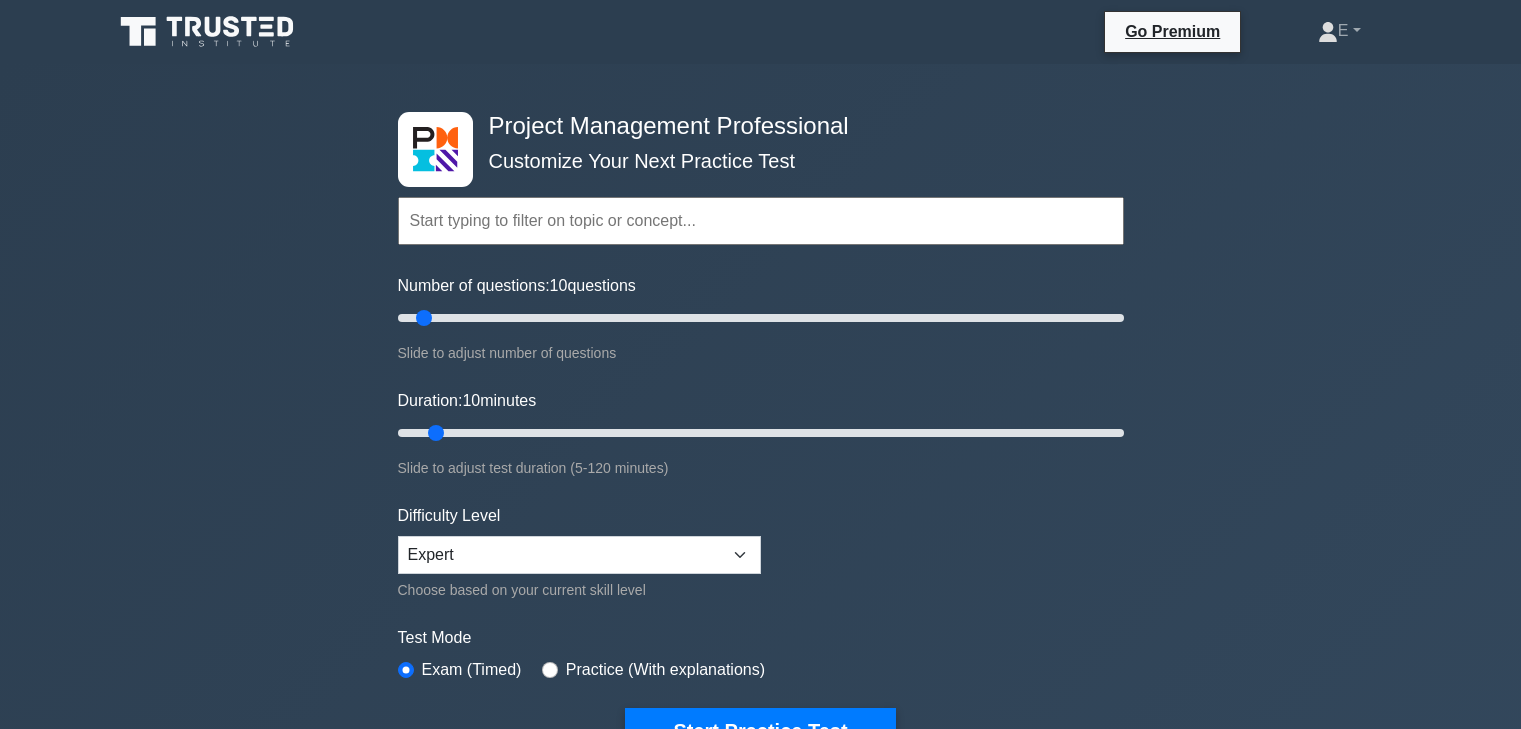 scroll, scrollTop: 0, scrollLeft: 0, axis: both 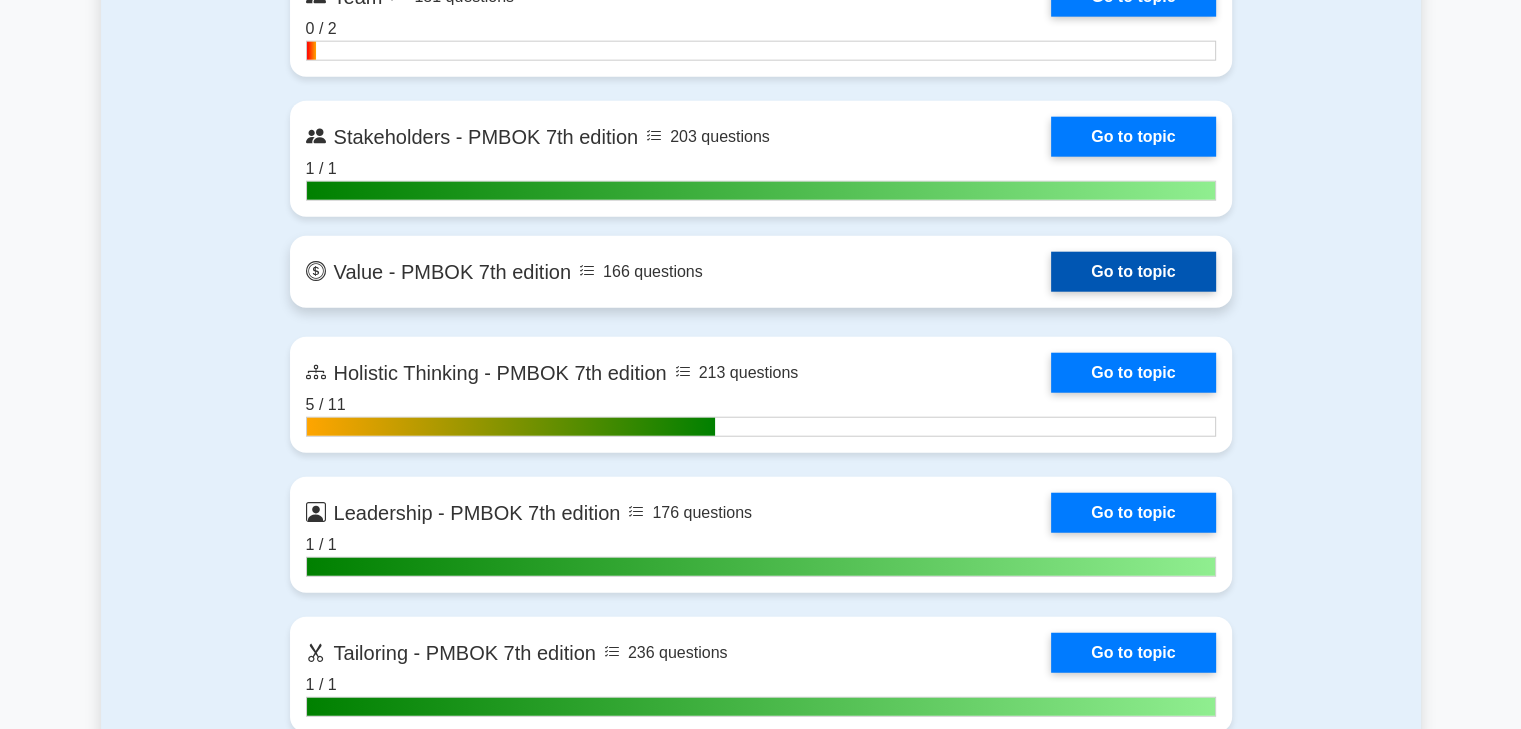 click on "Go to topic" at bounding box center (1133, 272) 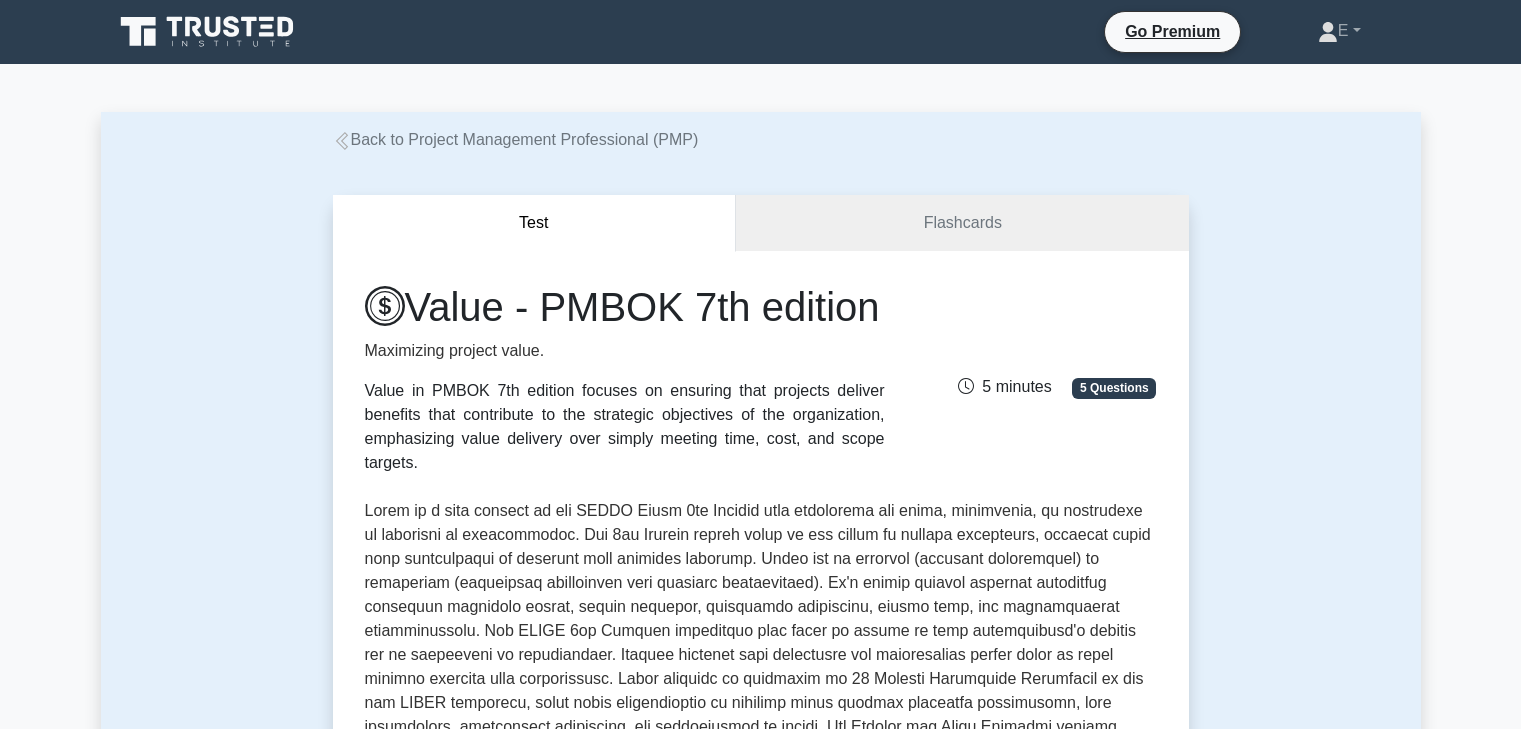 scroll, scrollTop: 0, scrollLeft: 0, axis: both 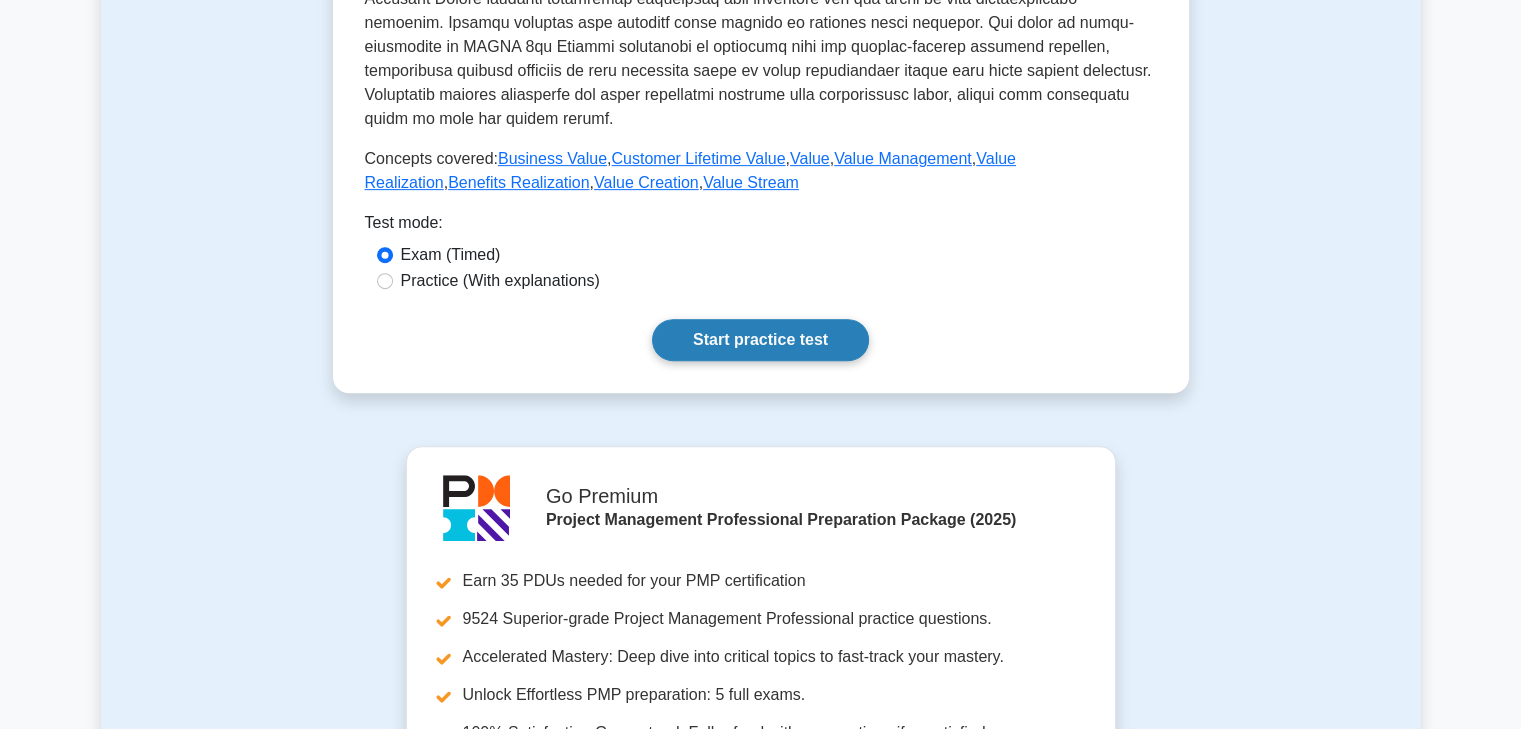 click on "Start practice test" at bounding box center (760, 340) 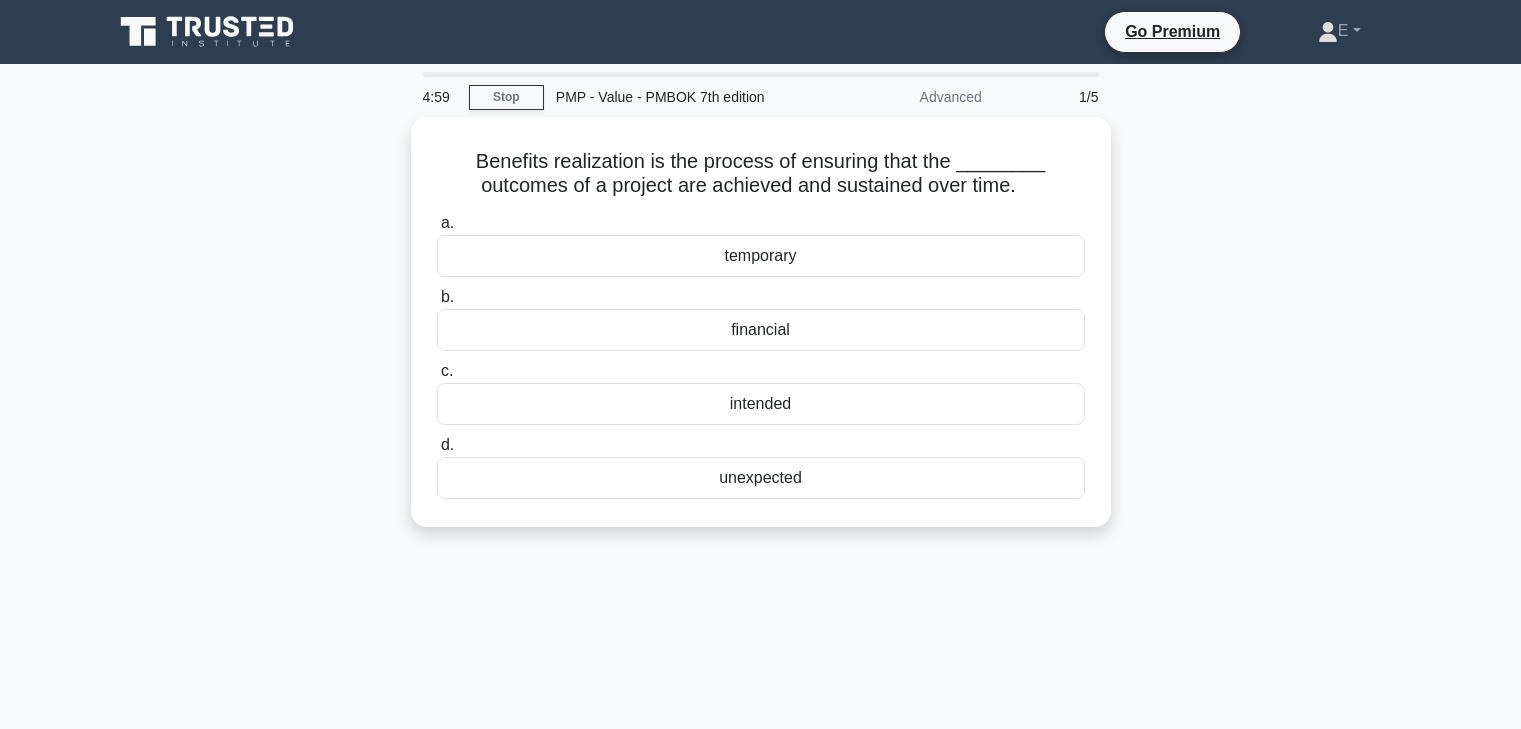 scroll, scrollTop: 0, scrollLeft: 0, axis: both 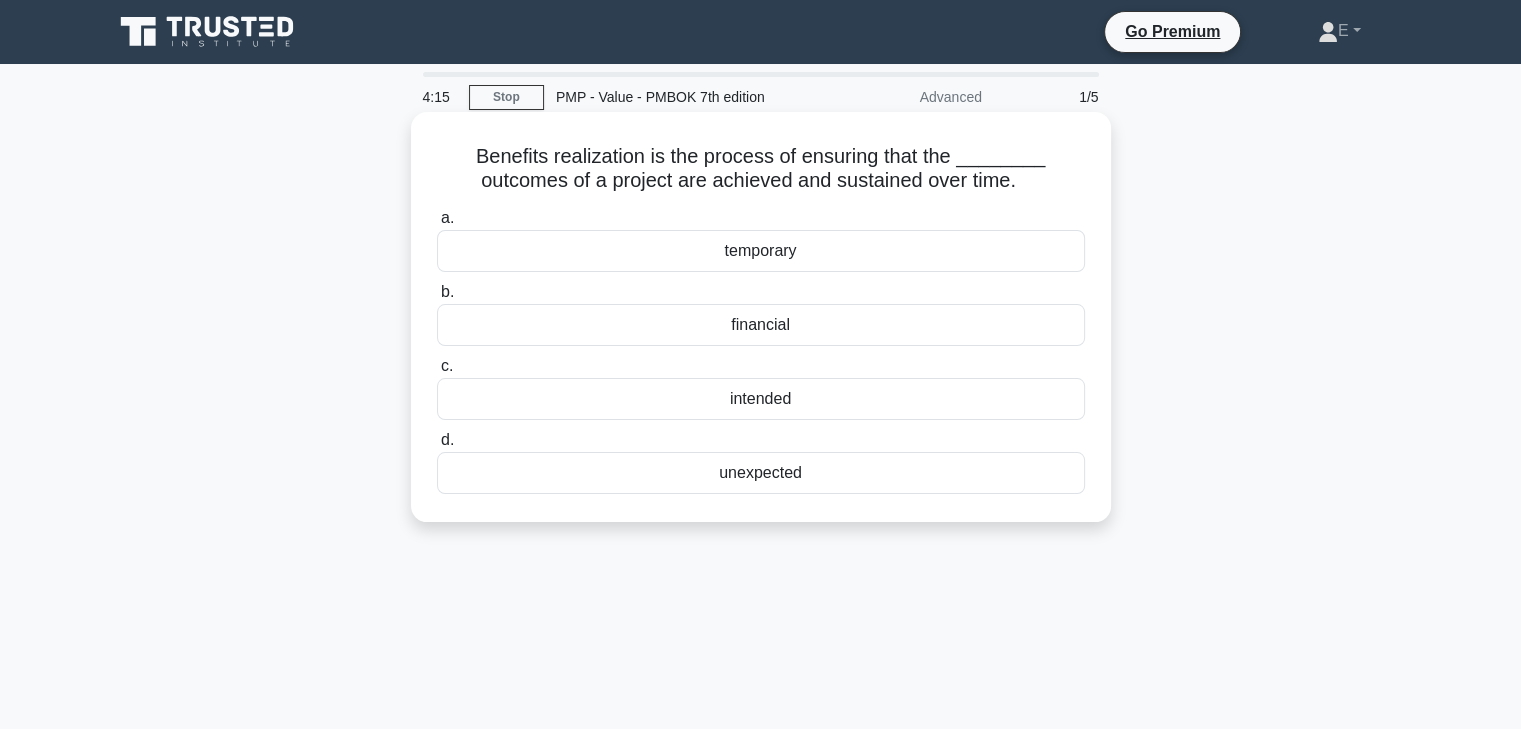 click on "intended" at bounding box center (761, 399) 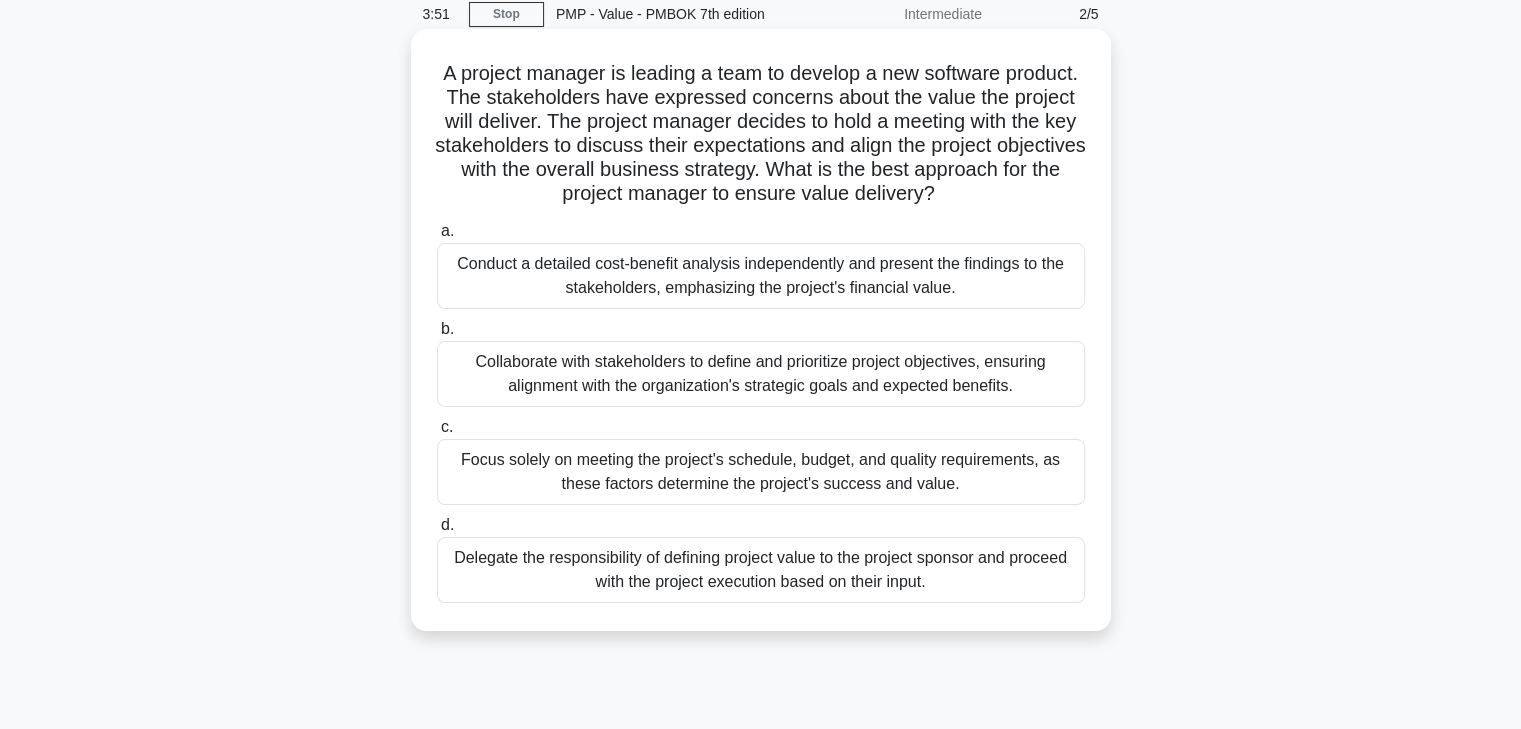 scroll, scrollTop: 100, scrollLeft: 0, axis: vertical 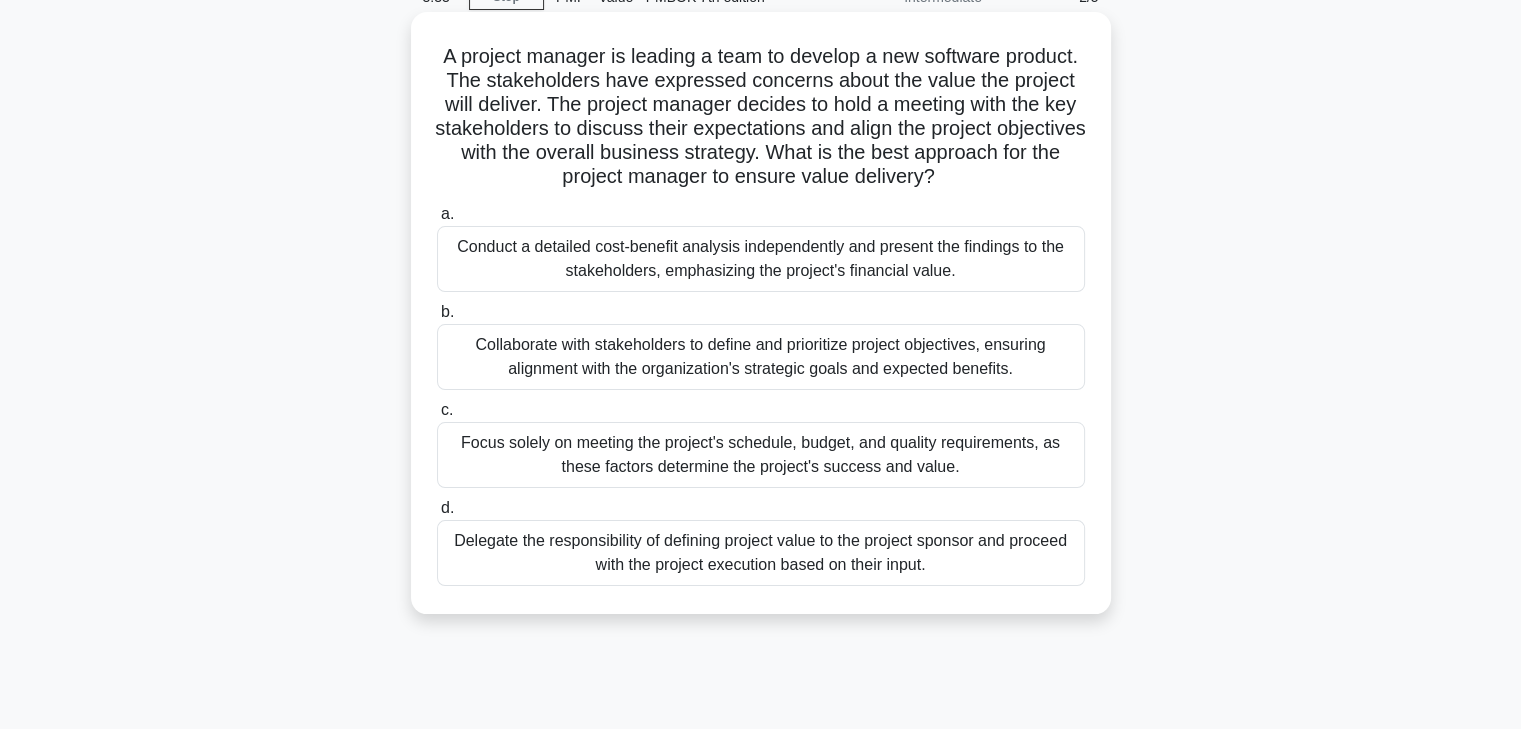 click on "Collaborate with stakeholders to define and prioritize project objectives, ensuring alignment with the organization's strategic goals and expected benefits." at bounding box center [761, 357] 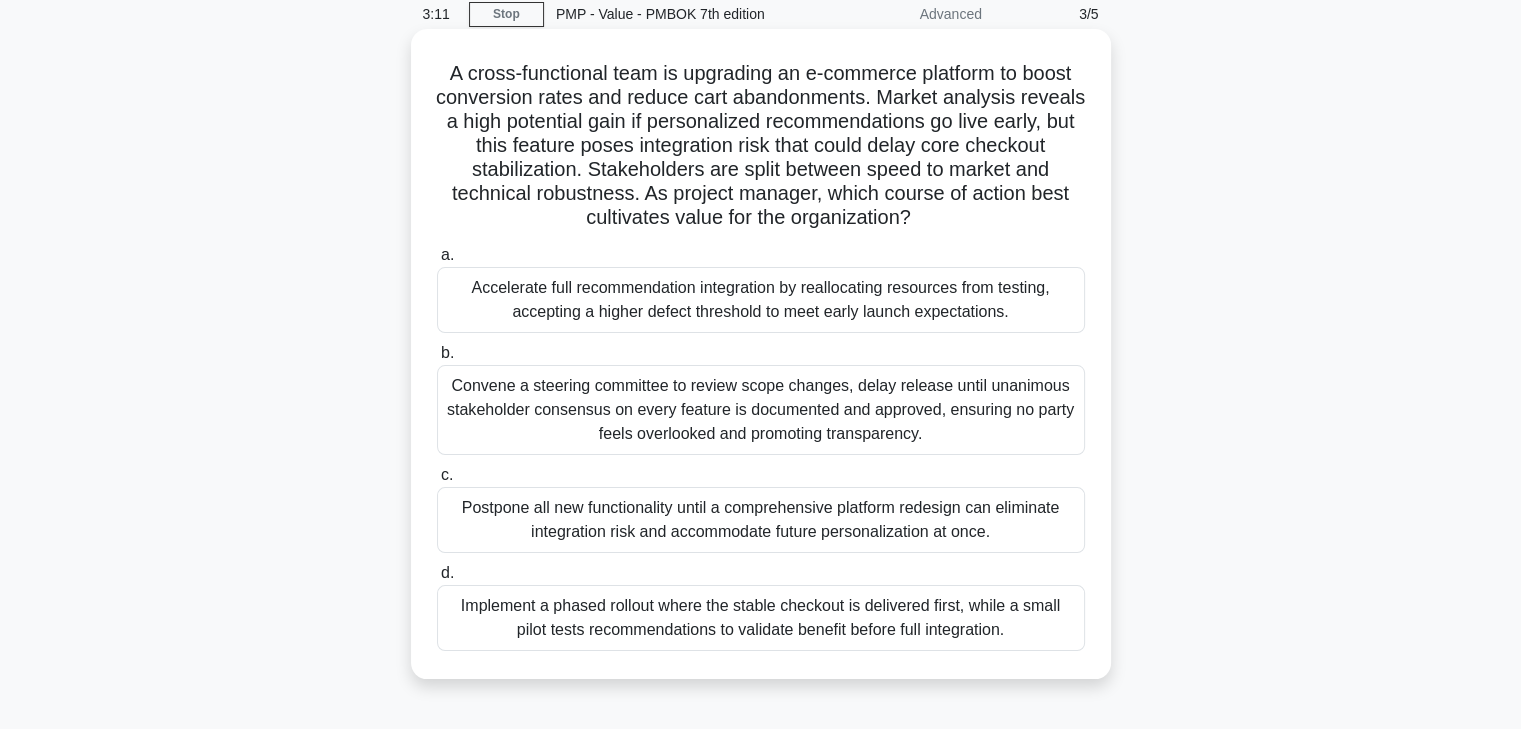 scroll, scrollTop: 100, scrollLeft: 0, axis: vertical 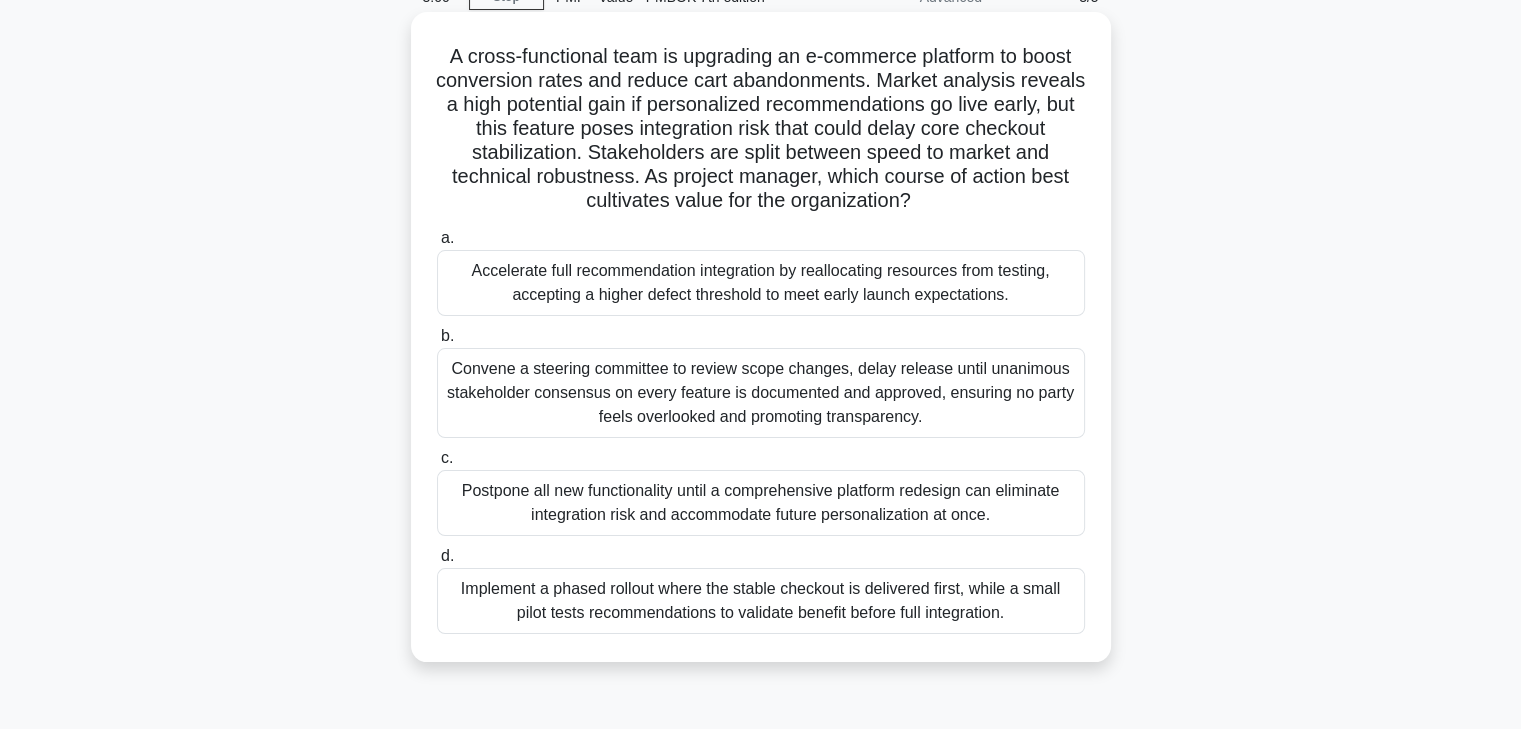 click on "Accelerate full recommendation integration by reallocating resources from testing, accepting a higher defect threshold to meet early launch expectations." at bounding box center (761, 283) 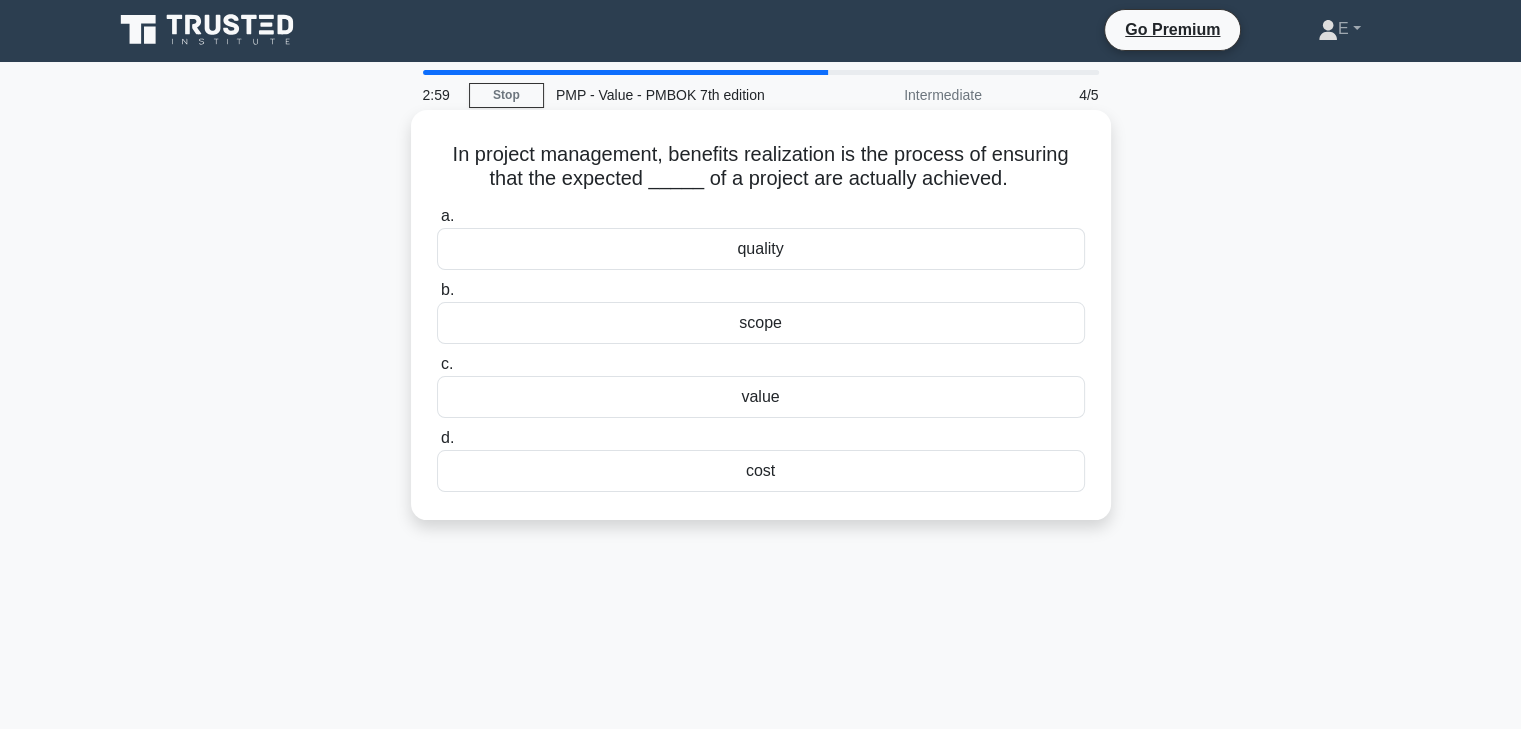 scroll, scrollTop: 0, scrollLeft: 0, axis: both 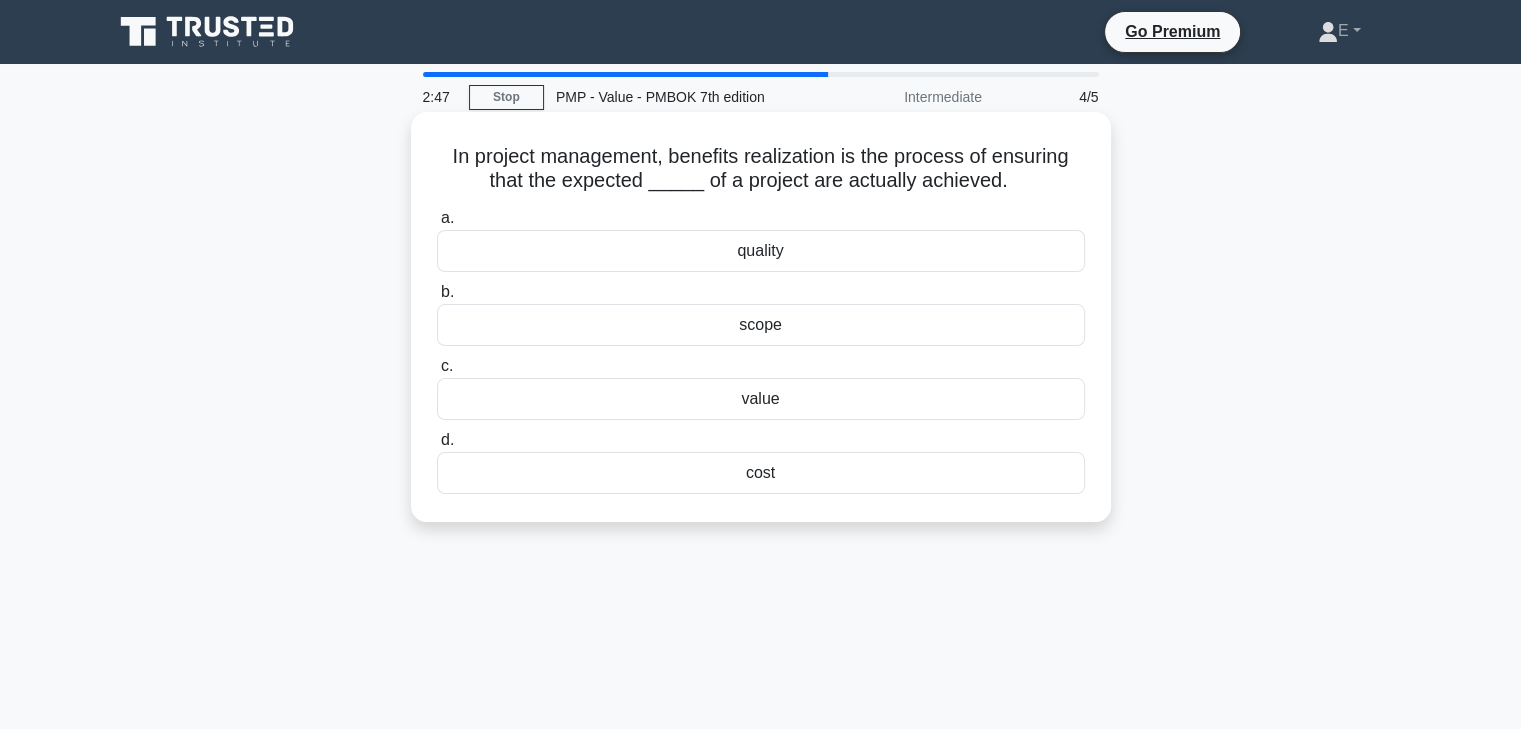 click on "value" at bounding box center [761, 399] 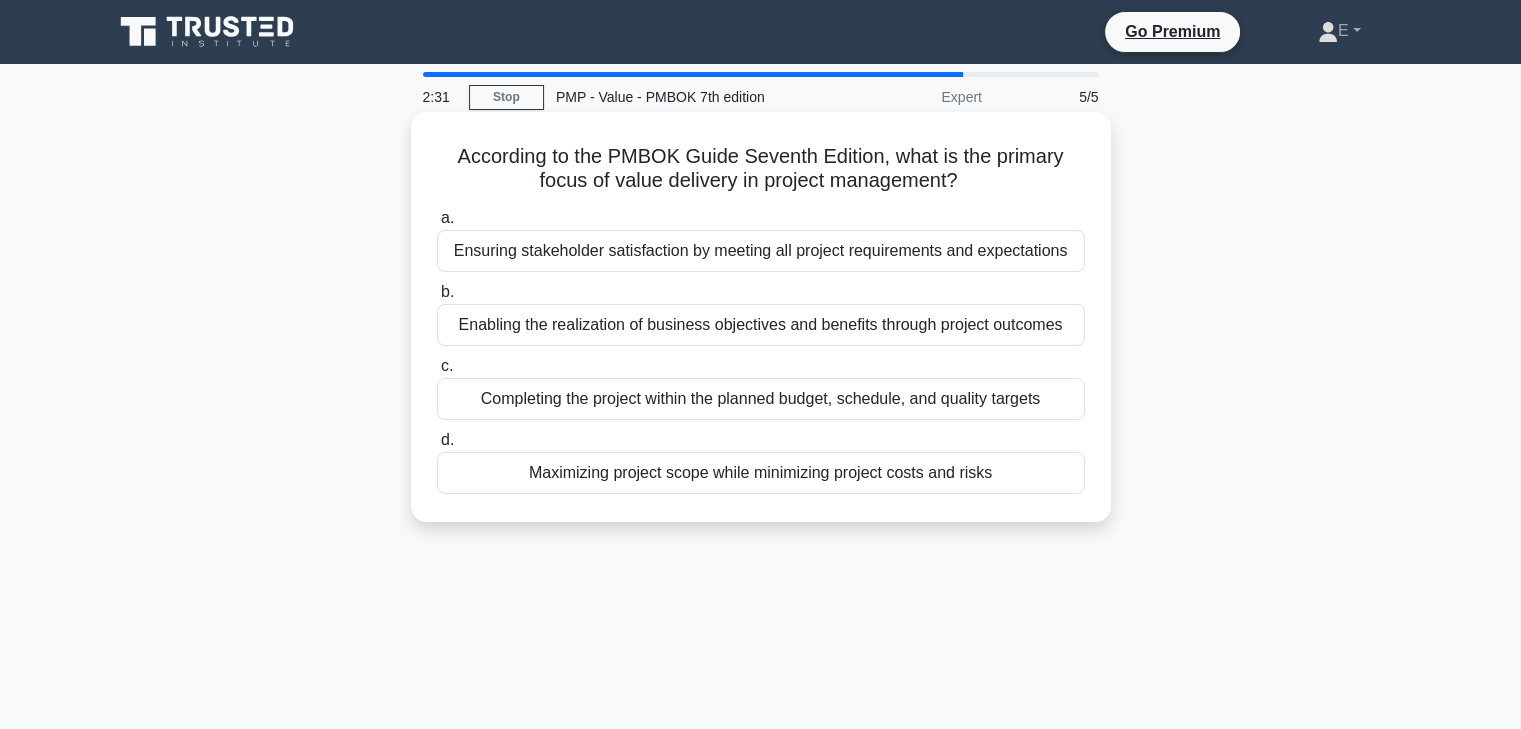 click on "Completing the project within the planned budget, schedule, and quality targets" at bounding box center [761, 399] 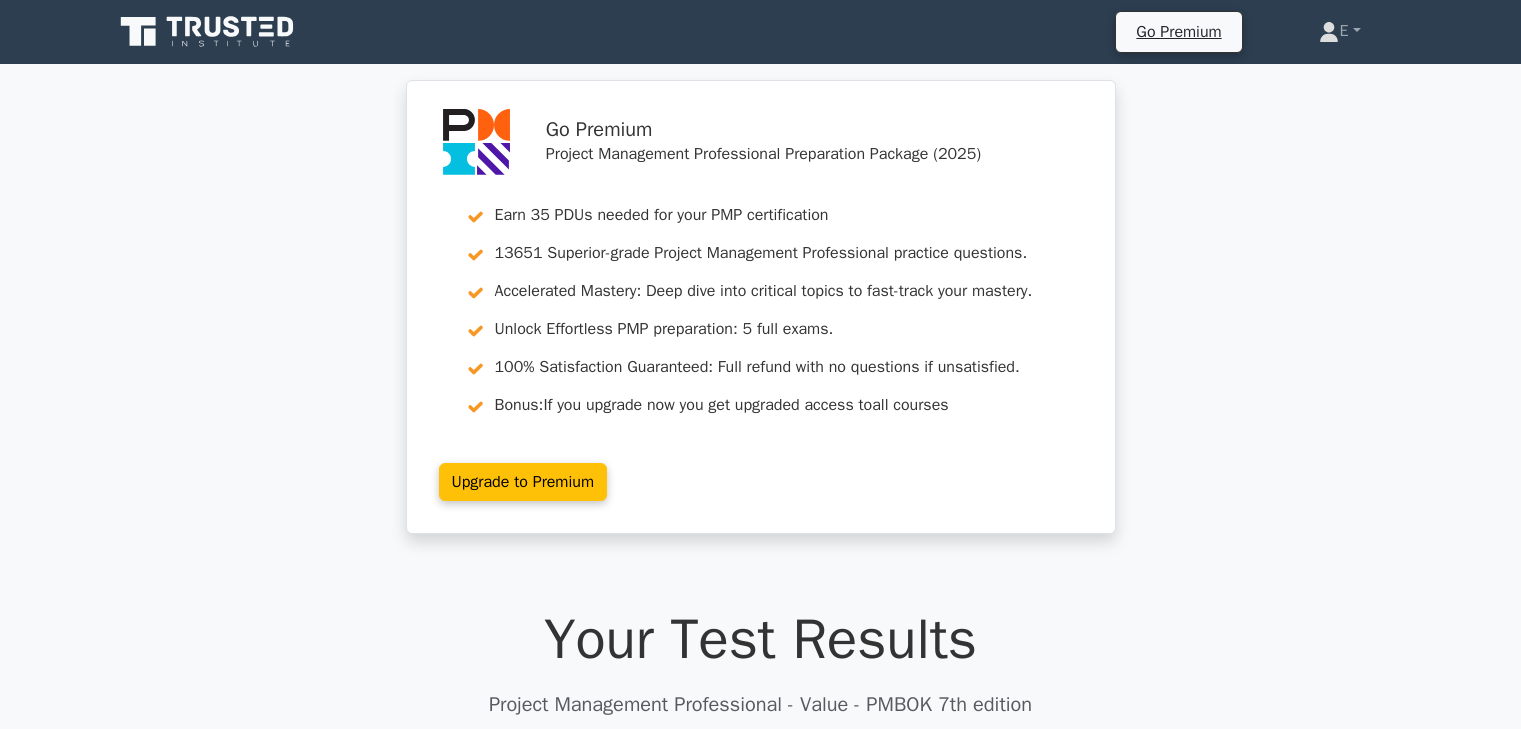 scroll, scrollTop: 1000, scrollLeft: 0, axis: vertical 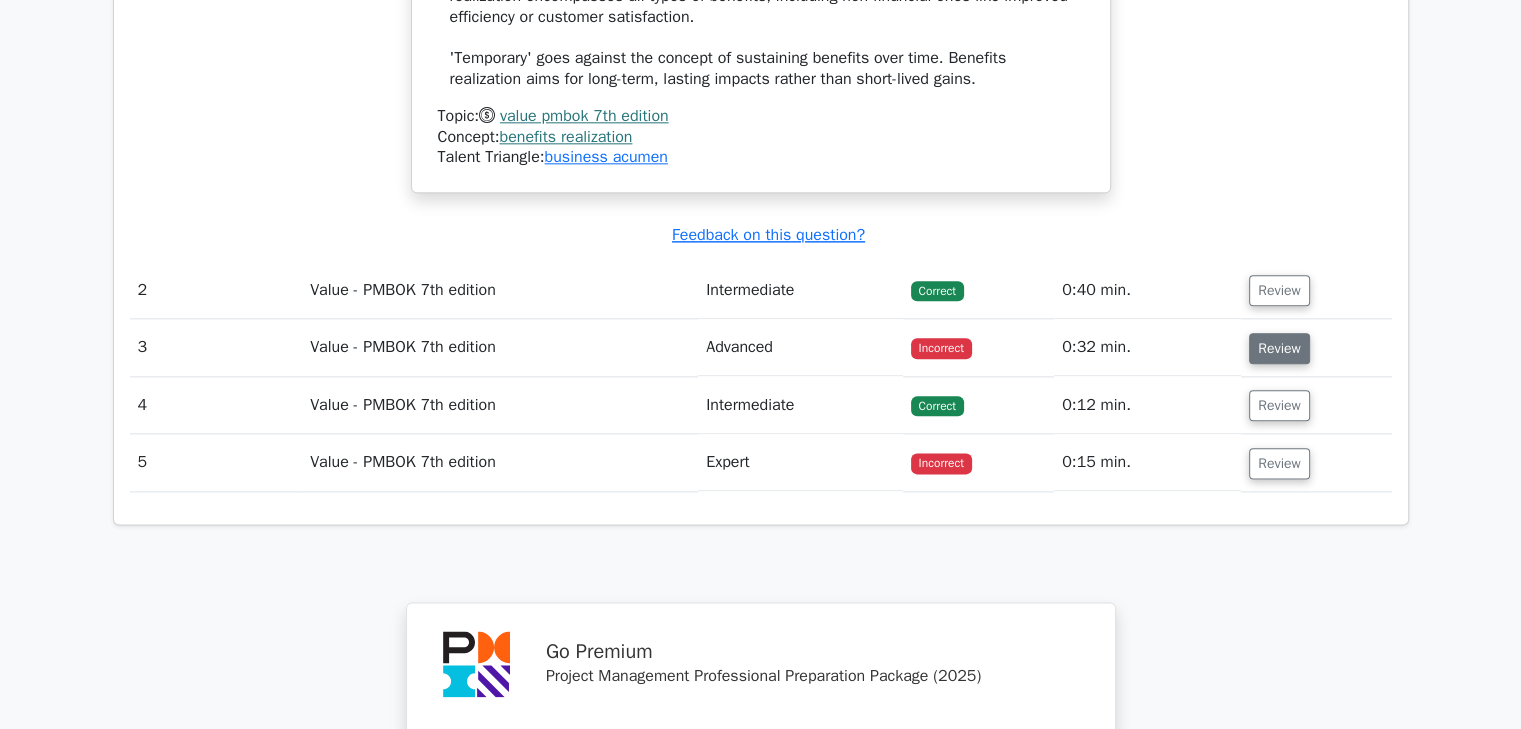 click on "Review" at bounding box center (1279, 348) 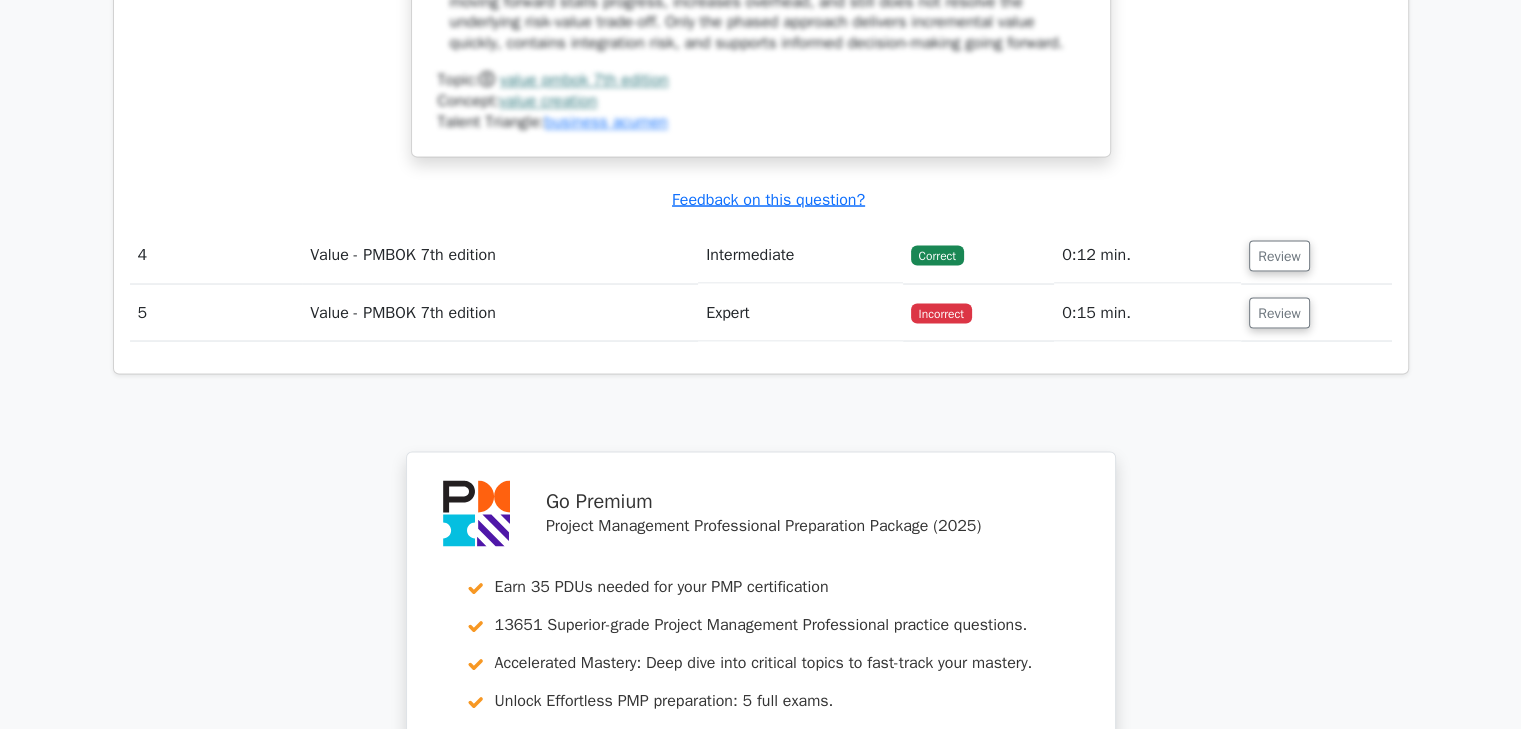 scroll, scrollTop: 3700, scrollLeft: 0, axis: vertical 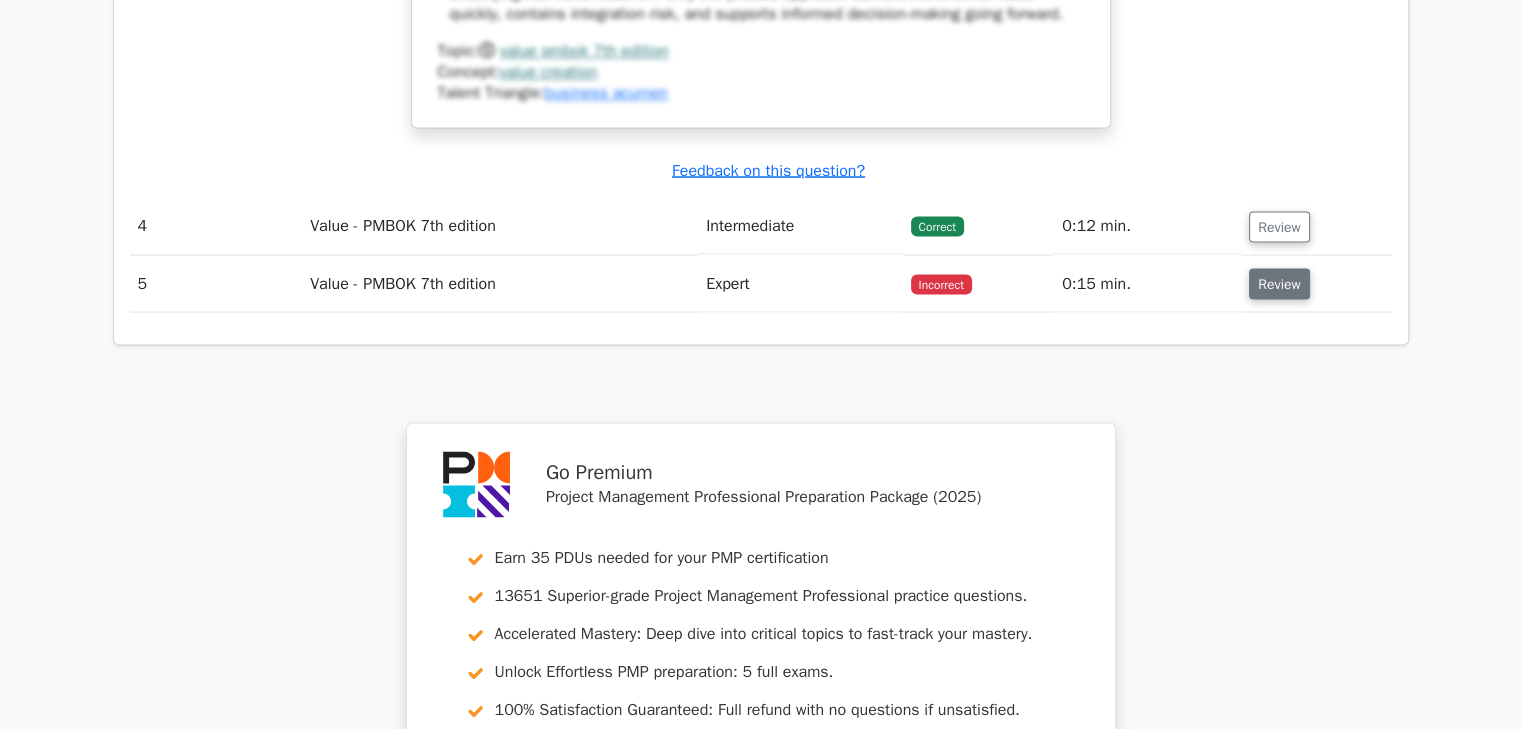 click on "Review" at bounding box center (1279, 283) 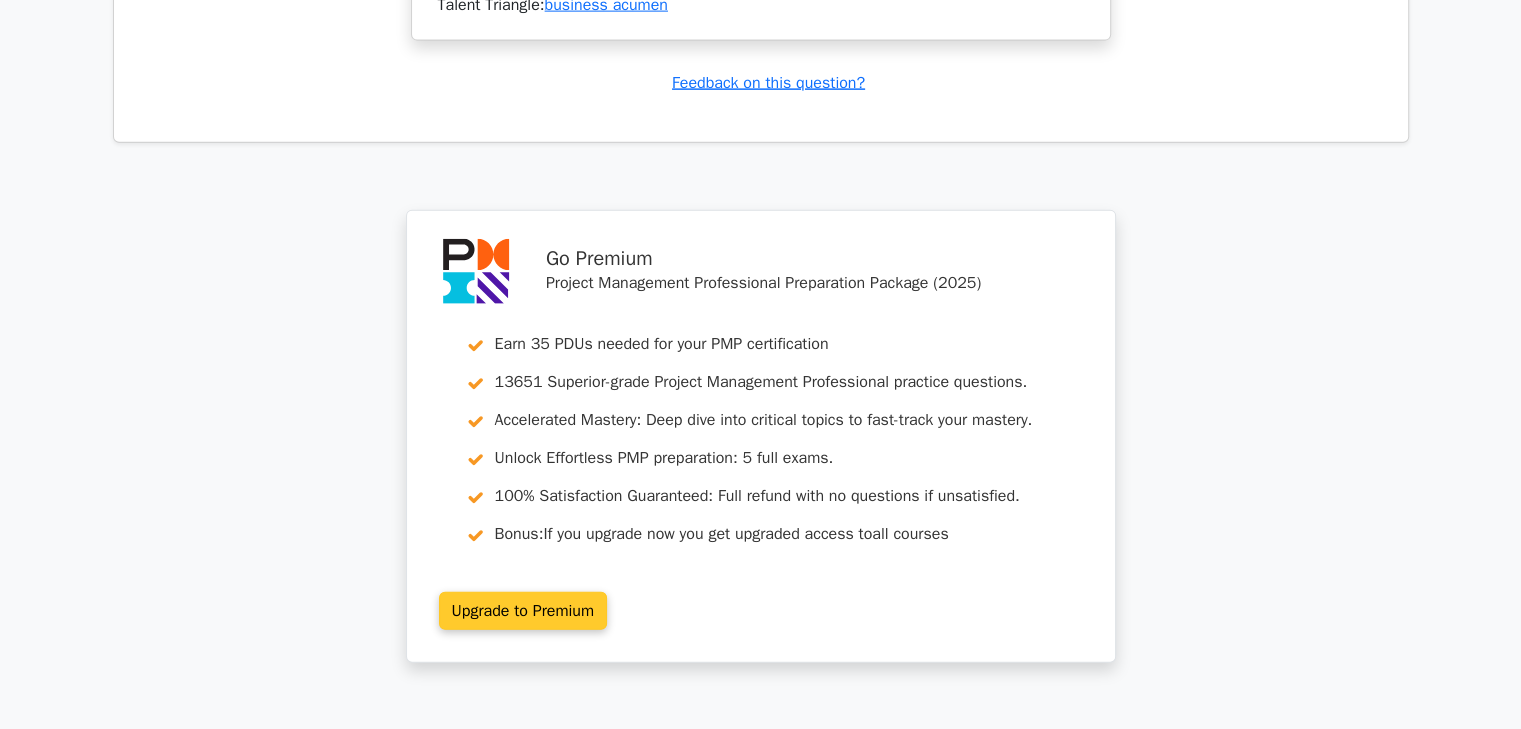 scroll, scrollTop: 5079, scrollLeft: 0, axis: vertical 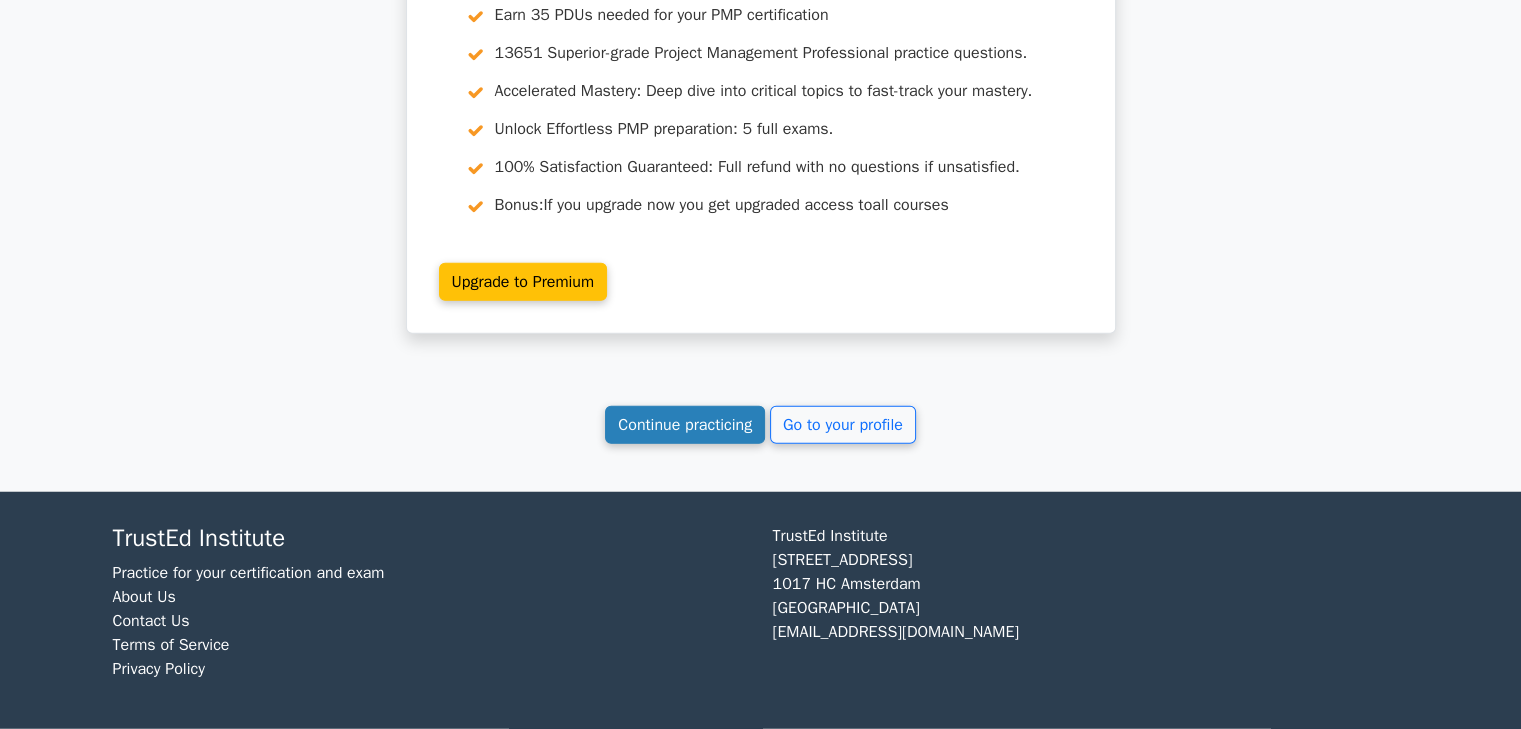 click on "Continue practicing" at bounding box center [685, 425] 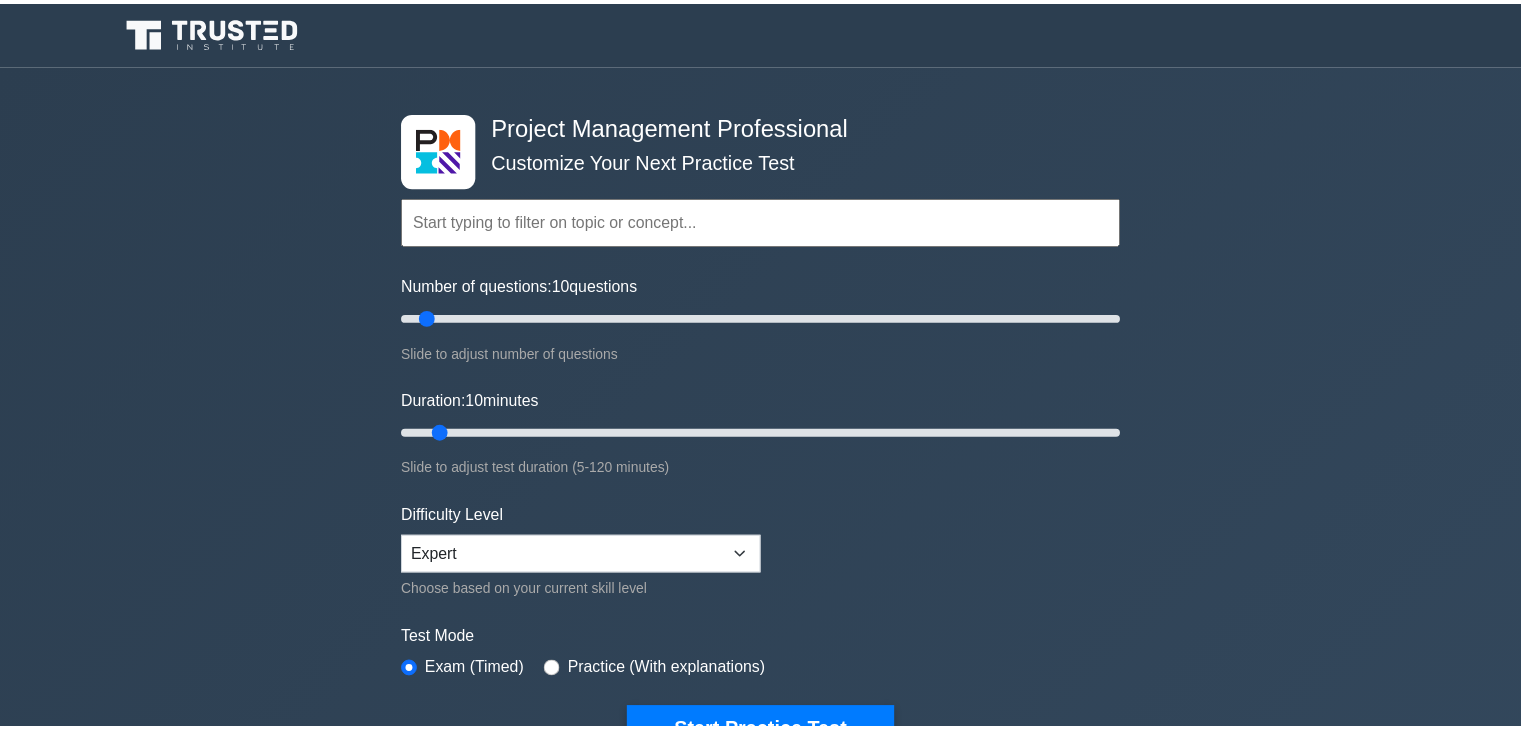 scroll, scrollTop: 480, scrollLeft: 0, axis: vertical 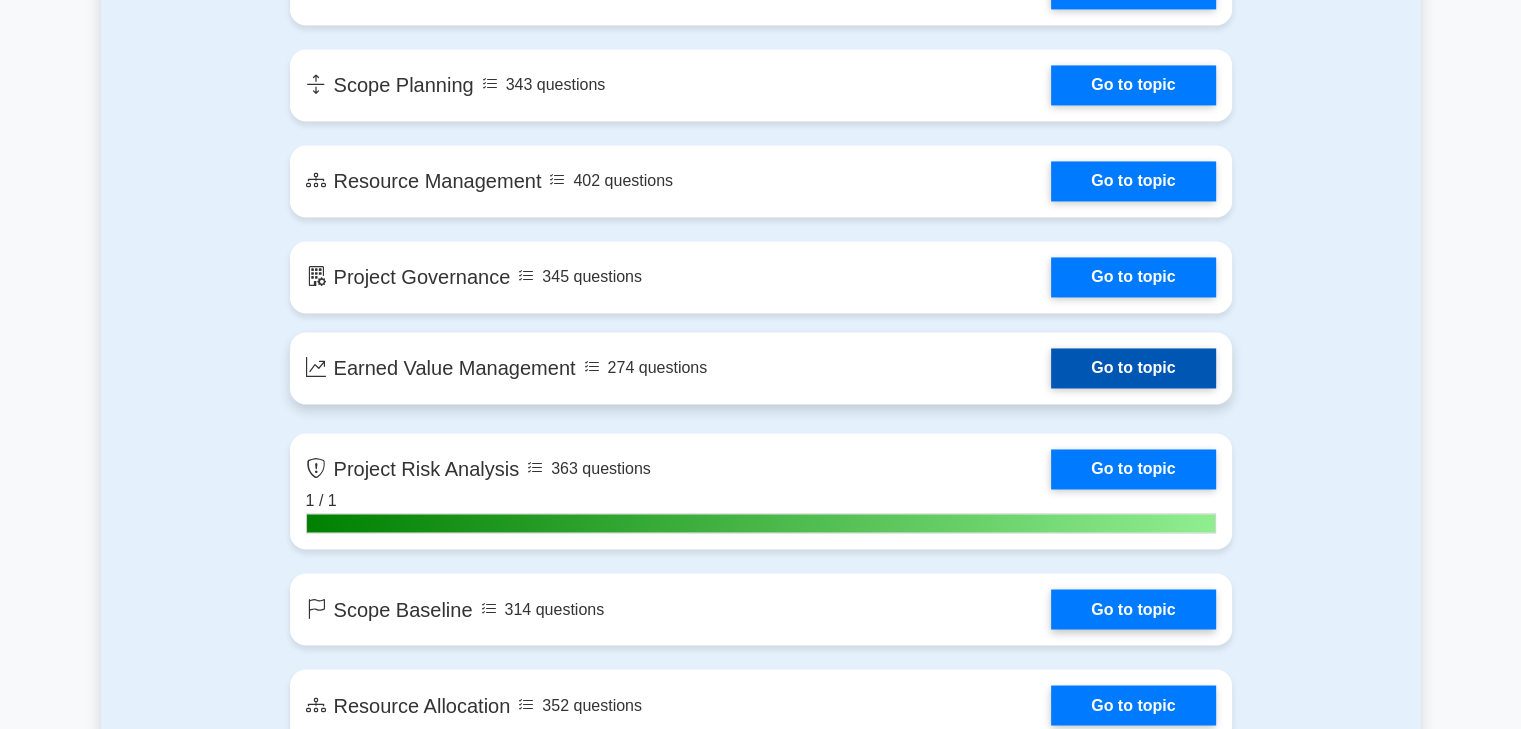 click on "Go to topic" at bounding box center [1133, 368] 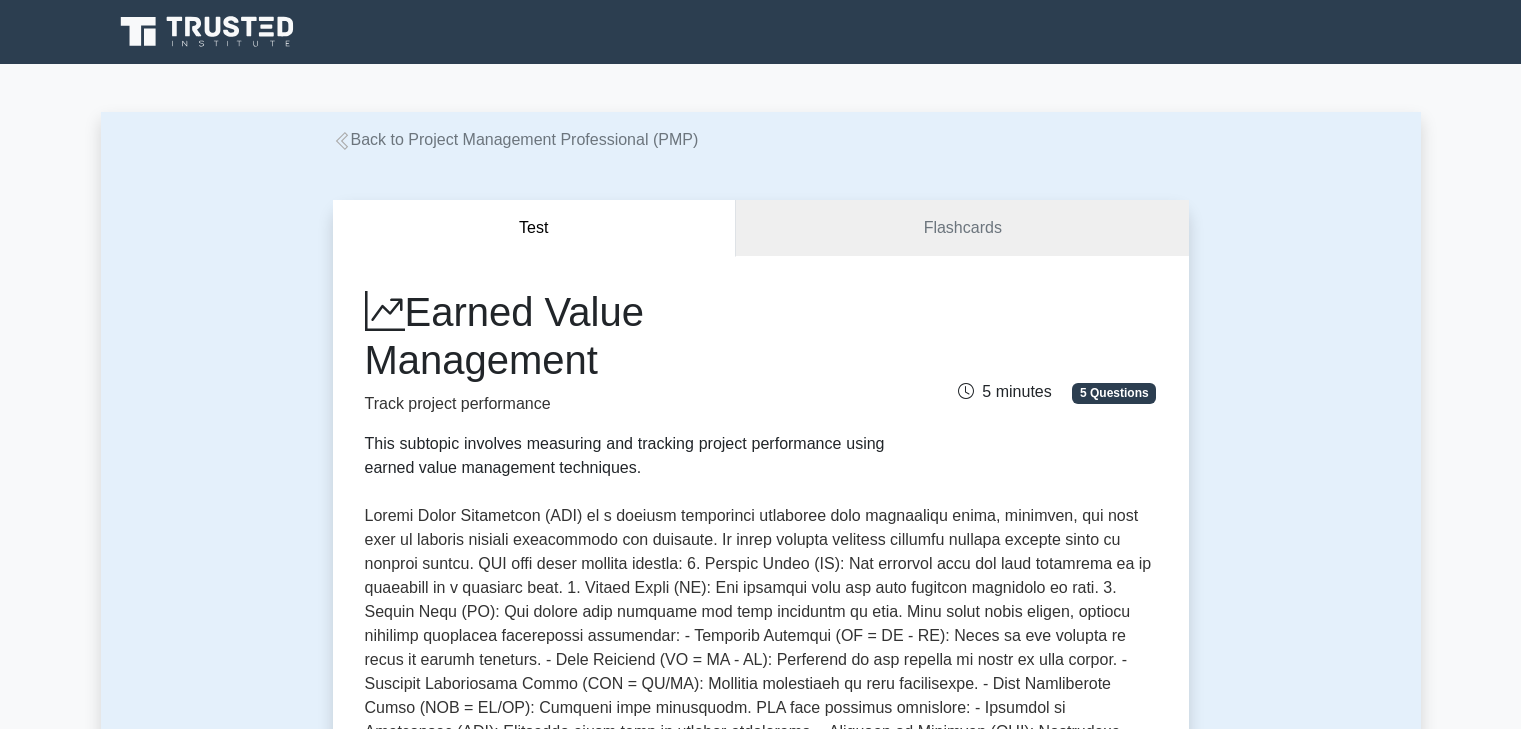scroll, scrollTop: 0, scrollLeft: 0, axis: both 